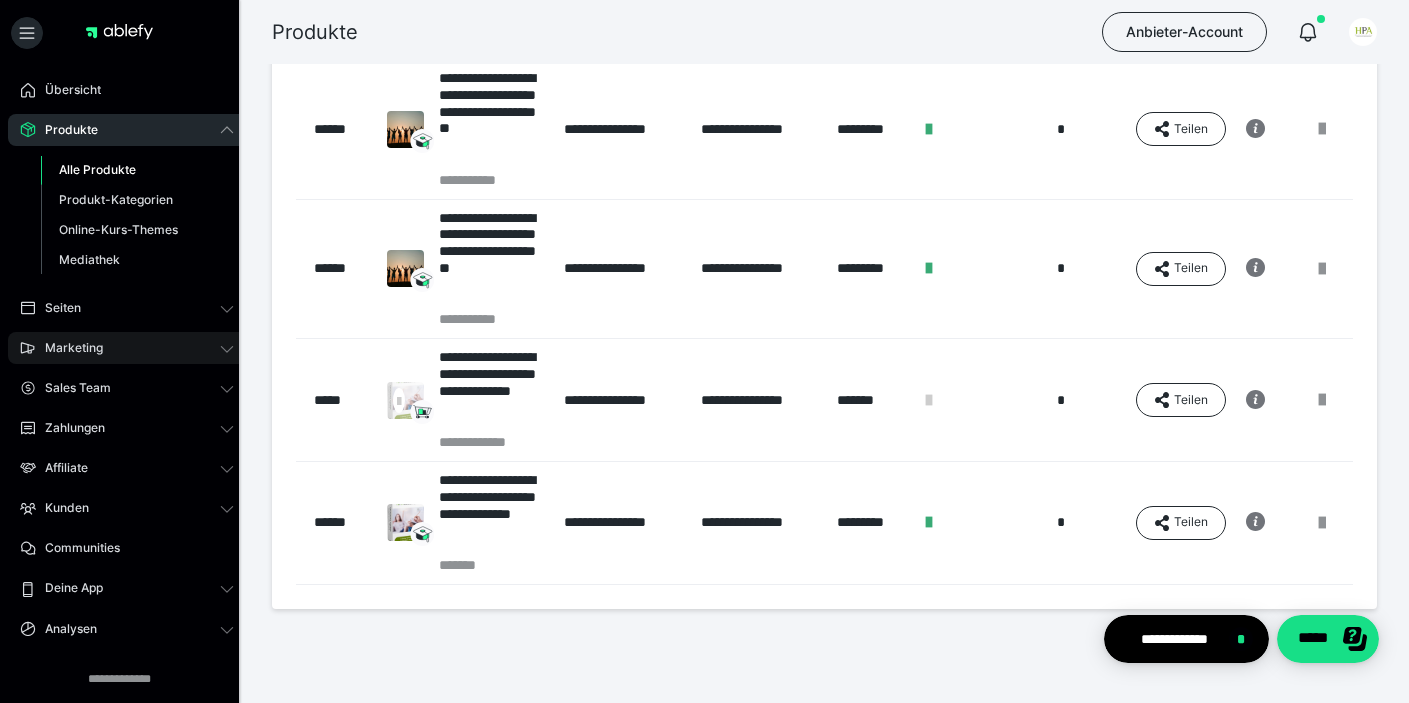 scroll, scrollTop: 0, scrollLeft: 0, axis: both 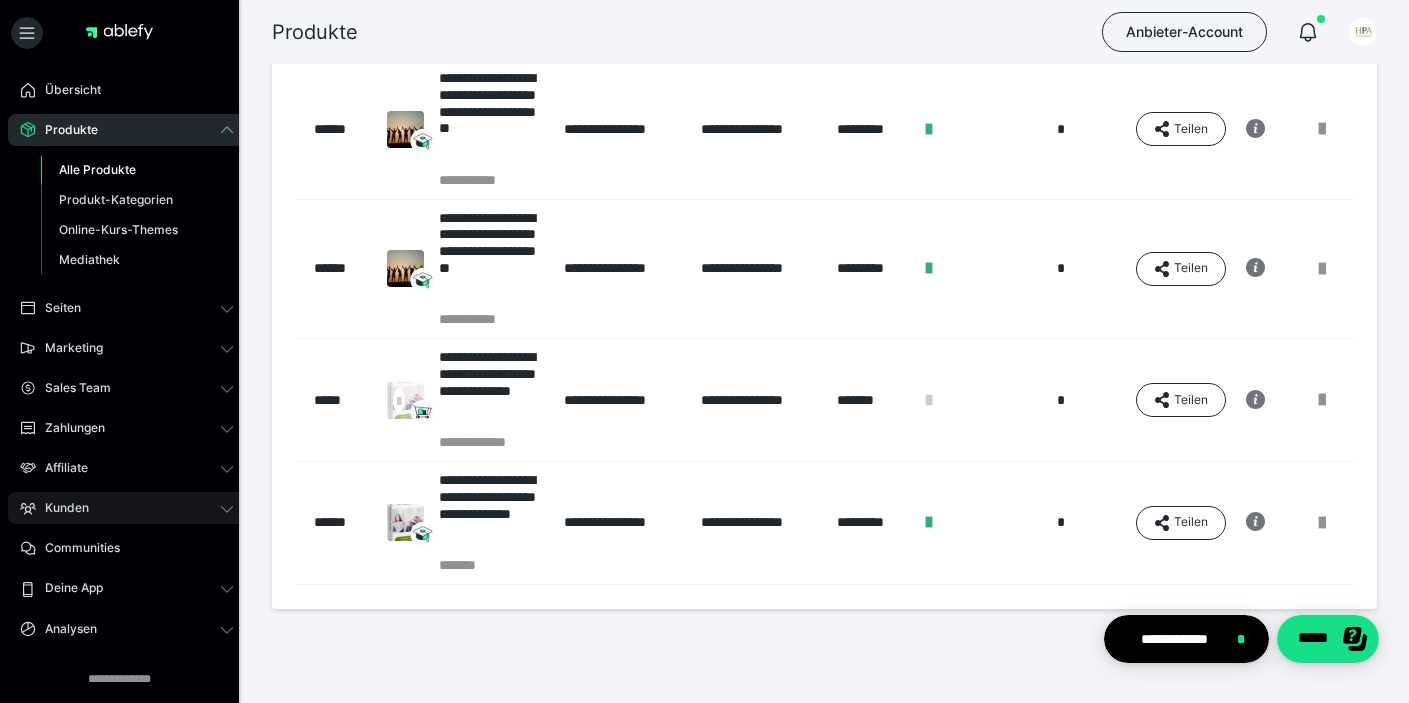 click on "Kunden" at bounding box center [60, 508] 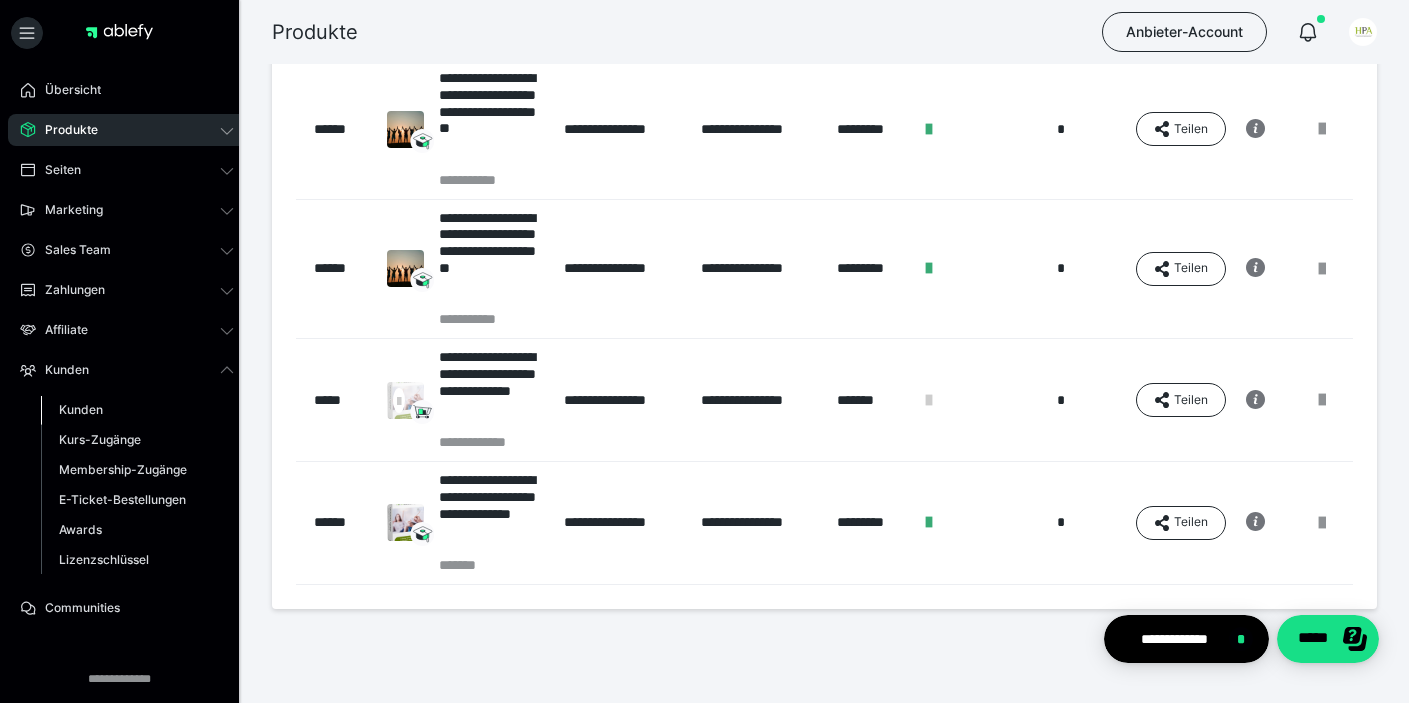click on "Kunden" at bounding box center (81, 409) 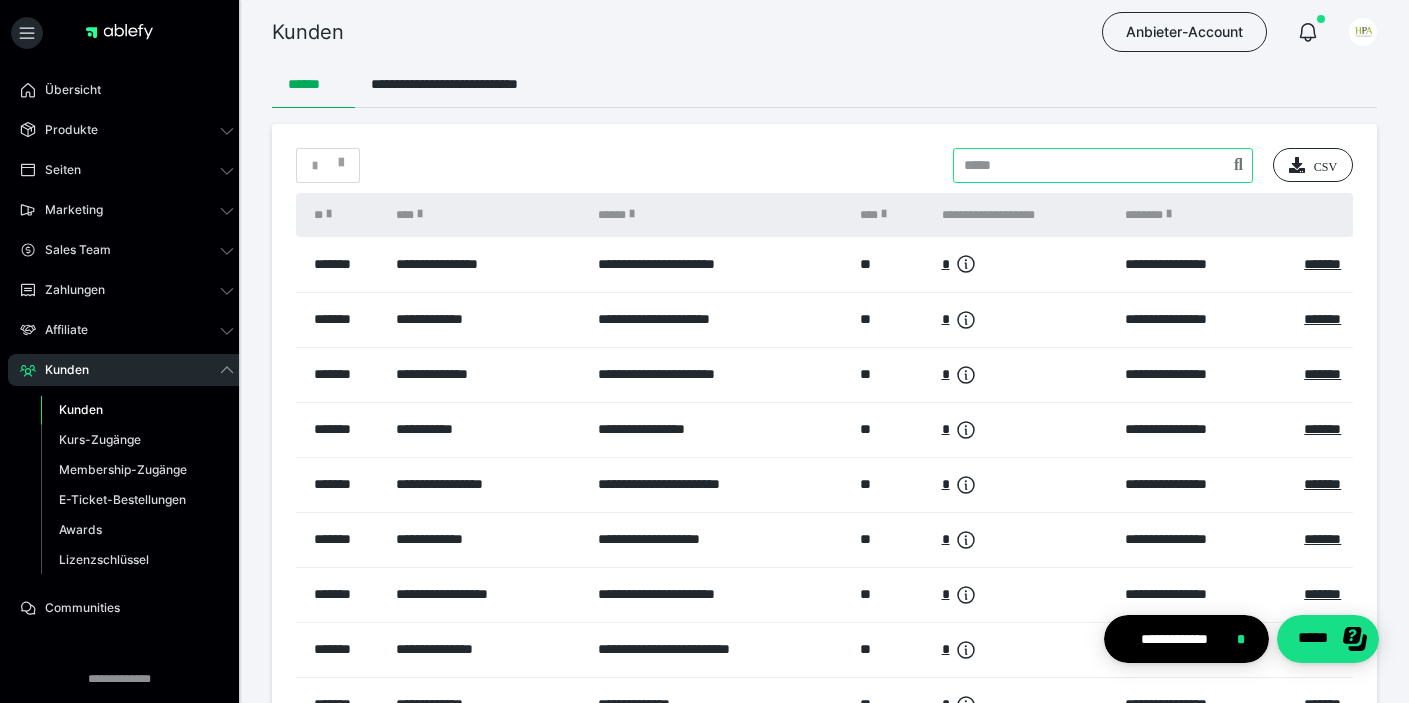 click at bounding box center (1103, 165) 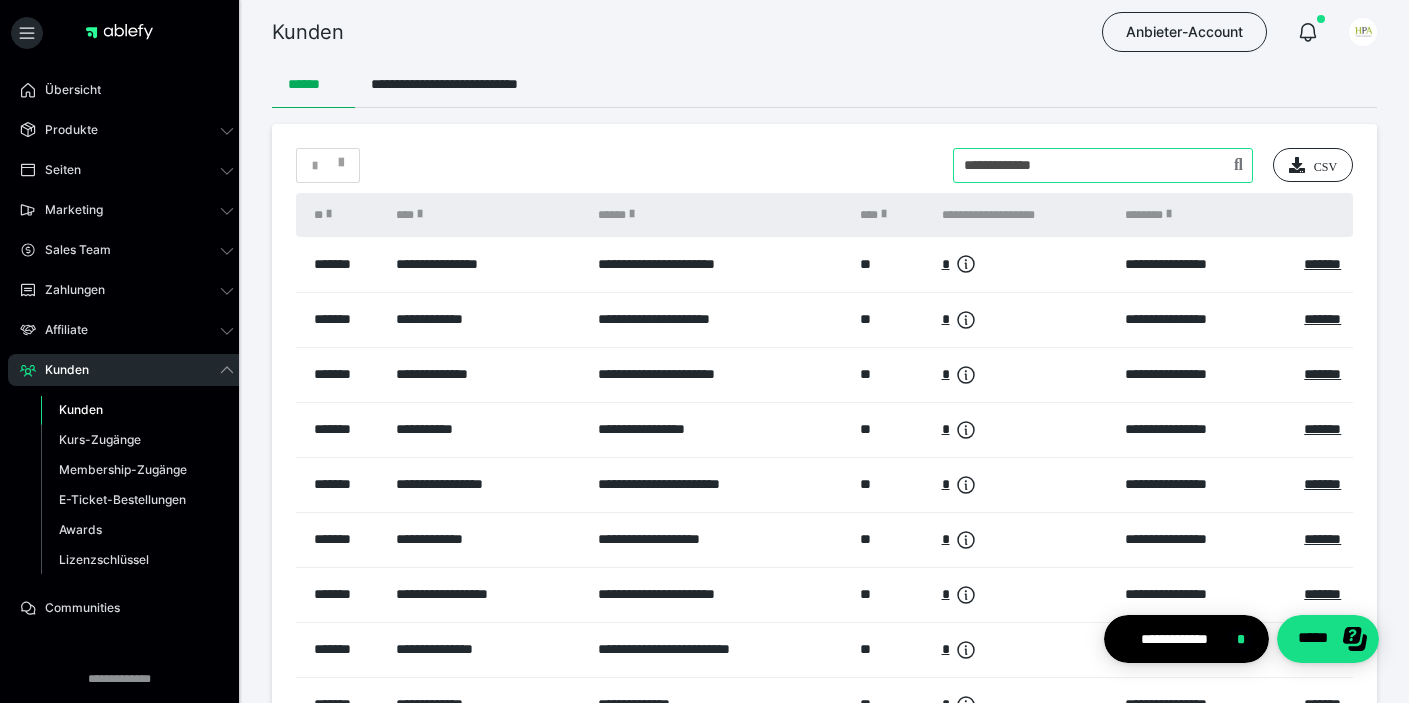 type on "**********" 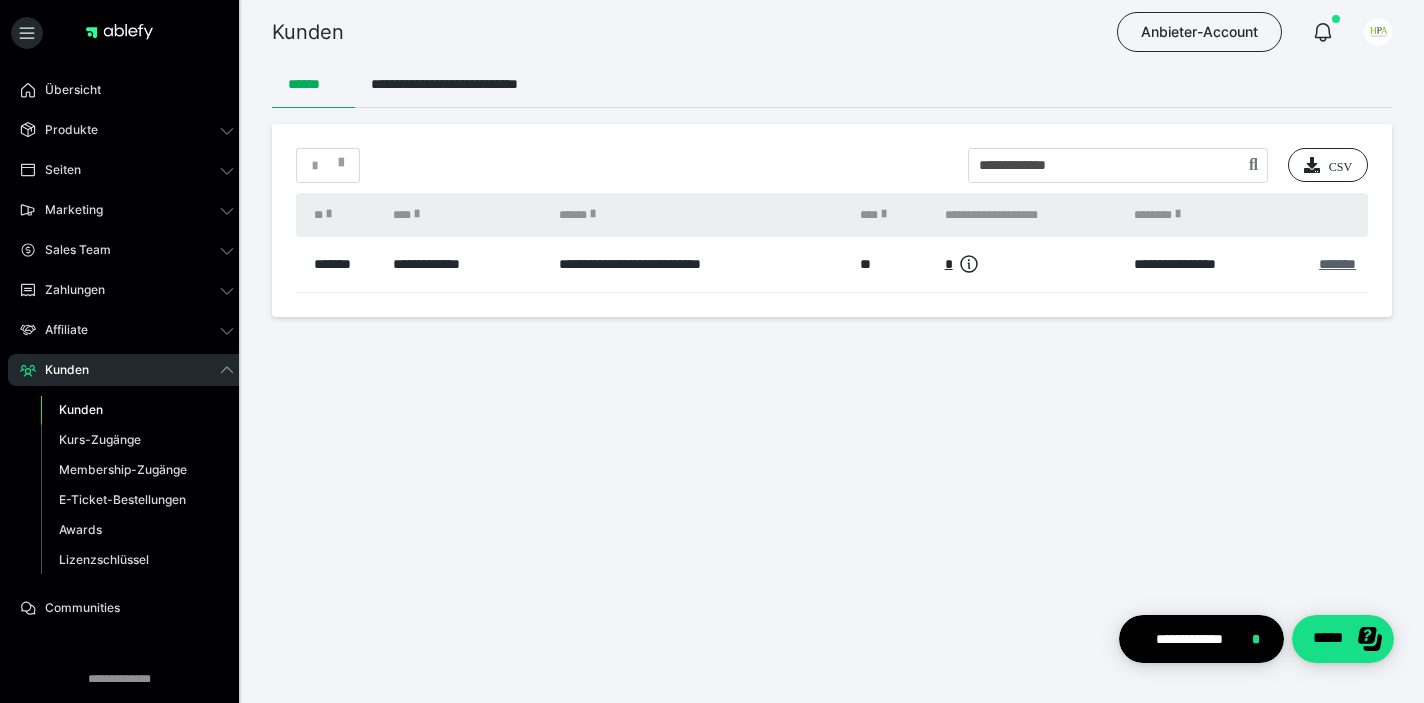 click on "*******" at bounding box center (1337, 264) 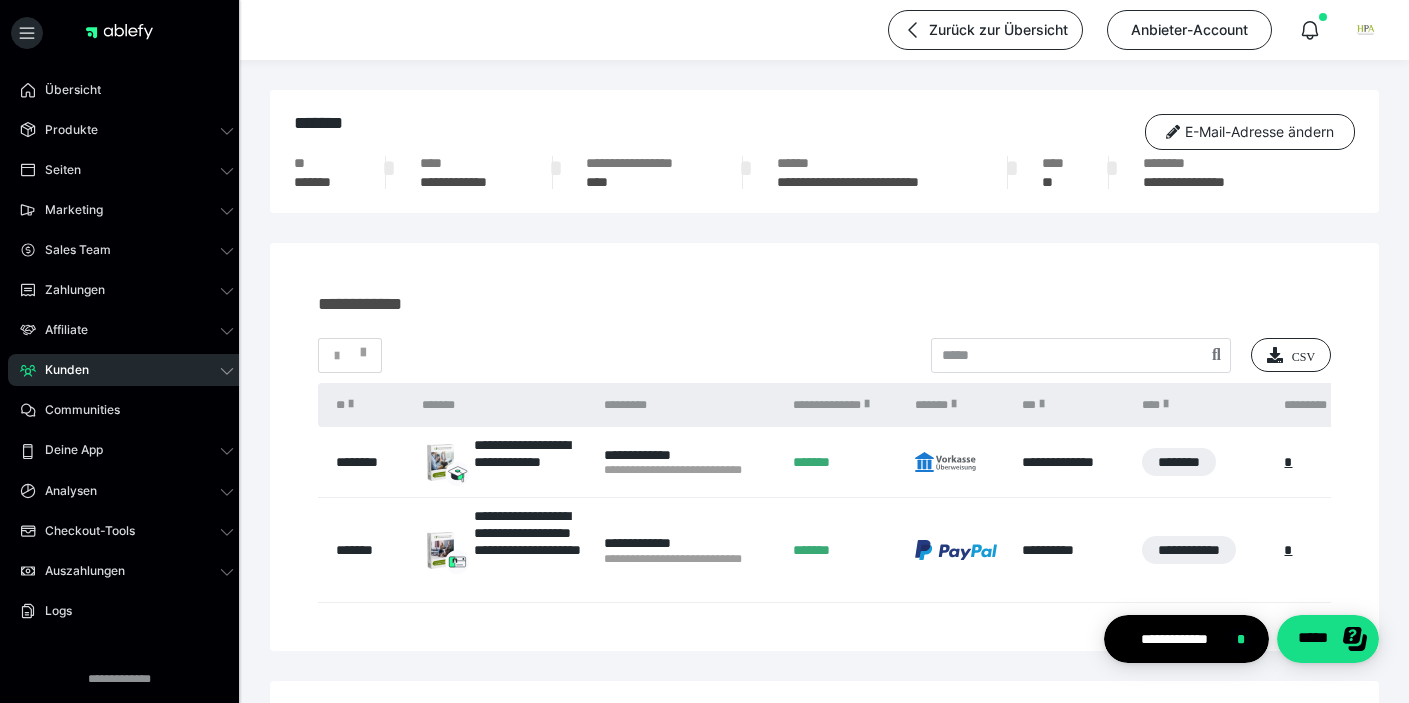 click on "Kunden" at bounding box center [60, 370] 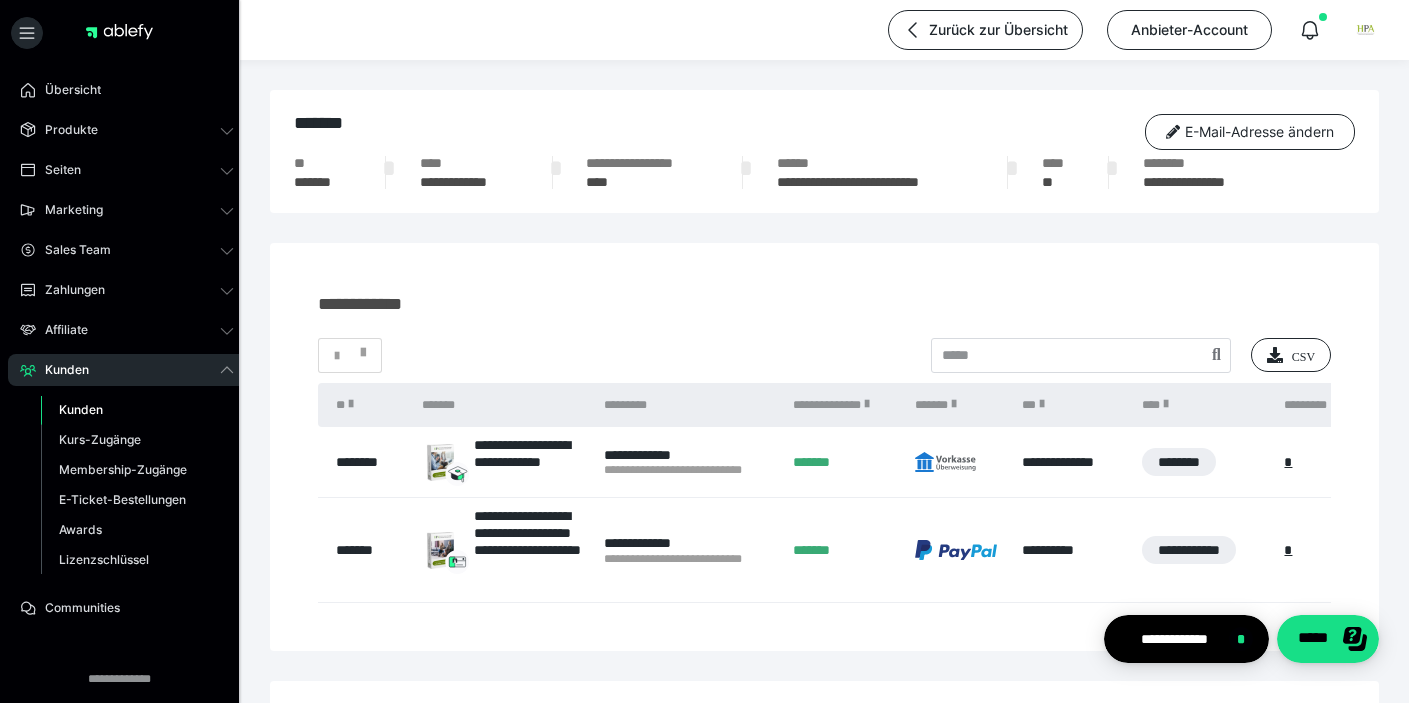 click on "Kunden" at bounding box center [81, 409] 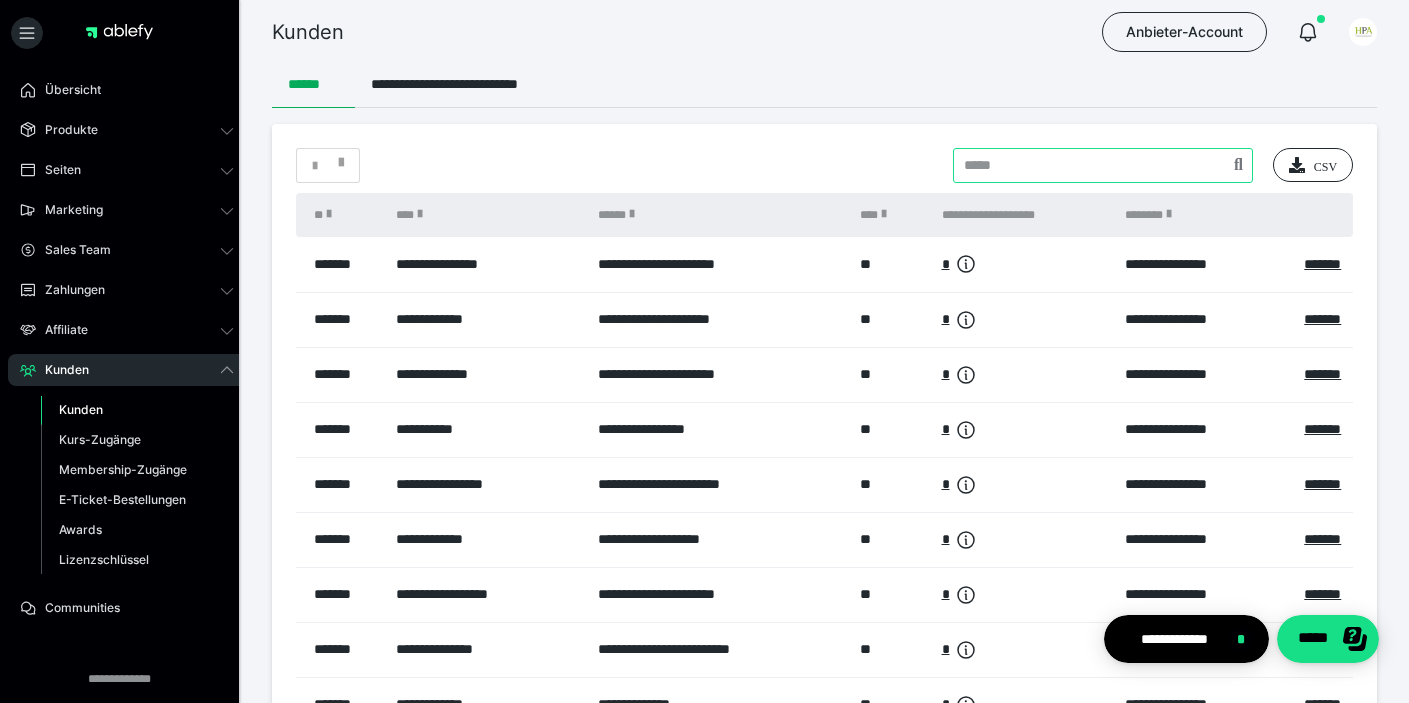 click at bounding box center (1103, 165) 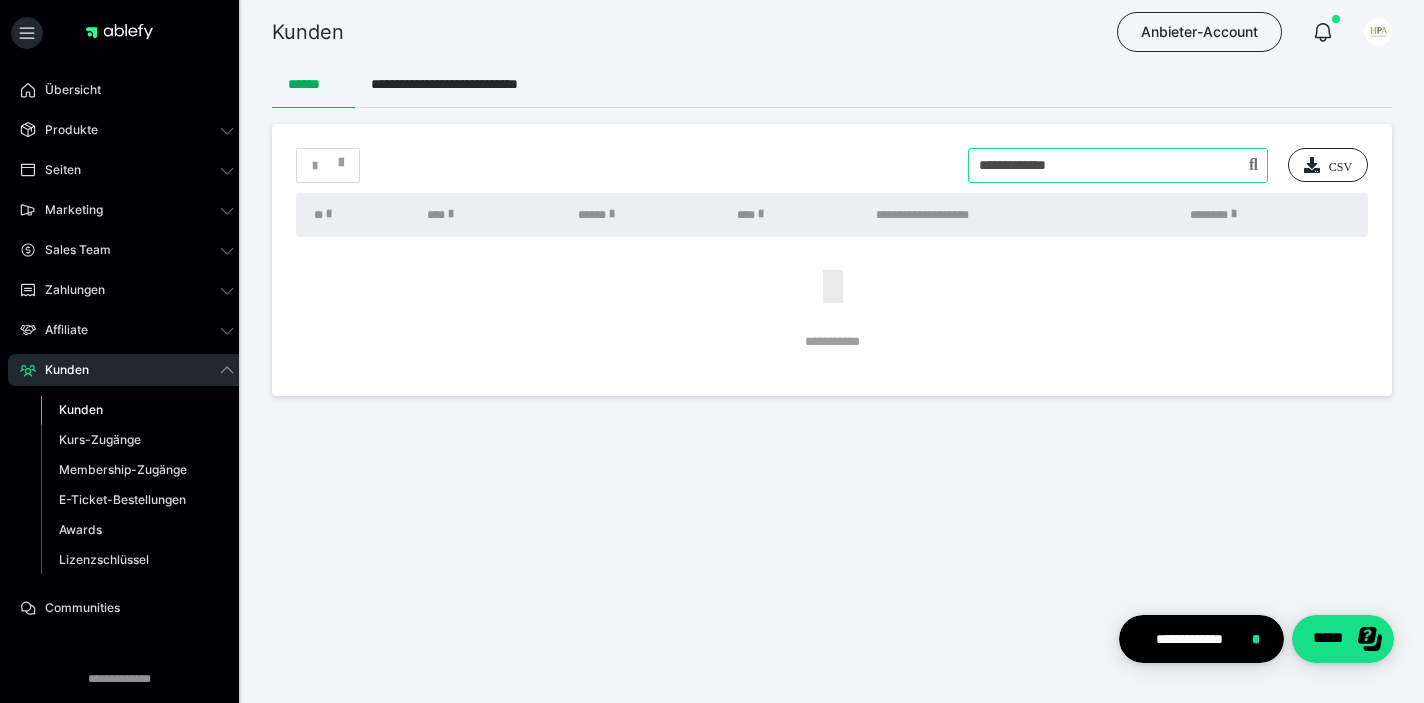 drag, startPoint x: 1089, startPoint y: 175, endPoint x: 1018, endPoint y: 174, distance: 71.00704 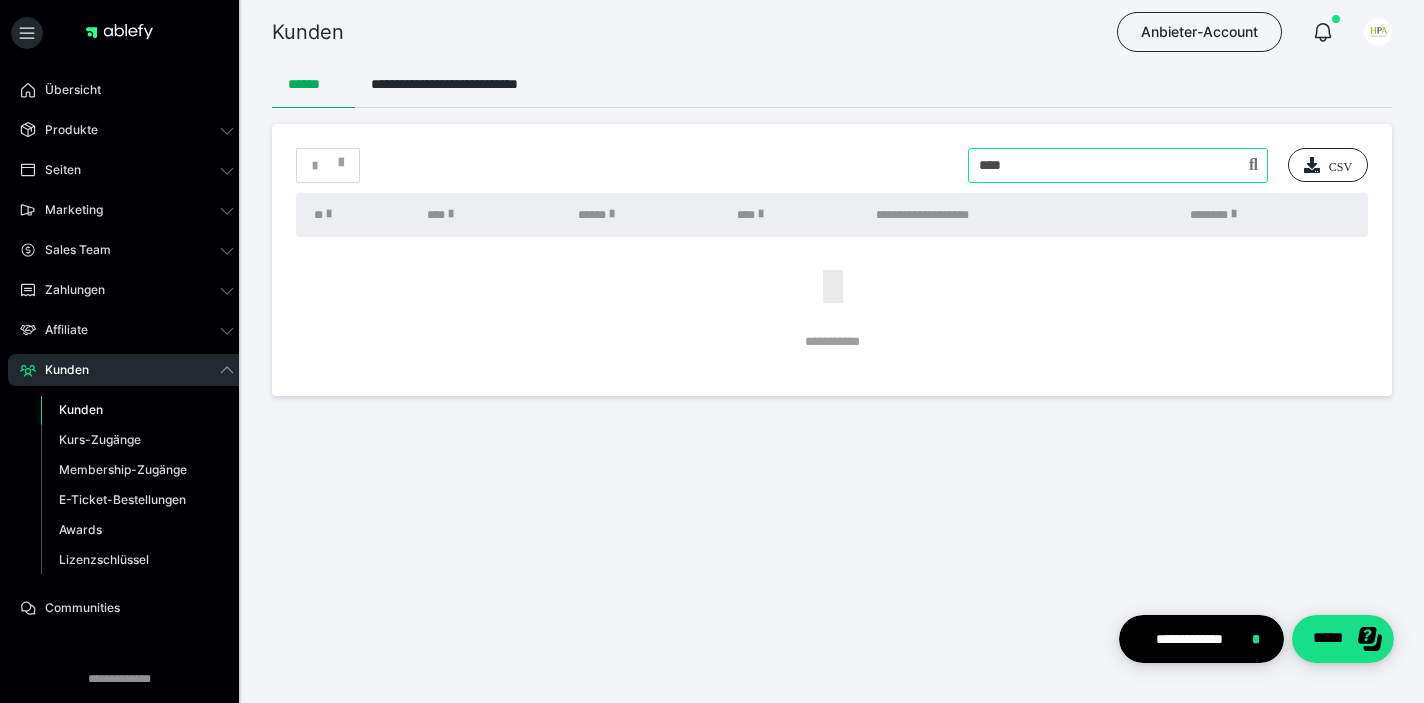 type on "****" 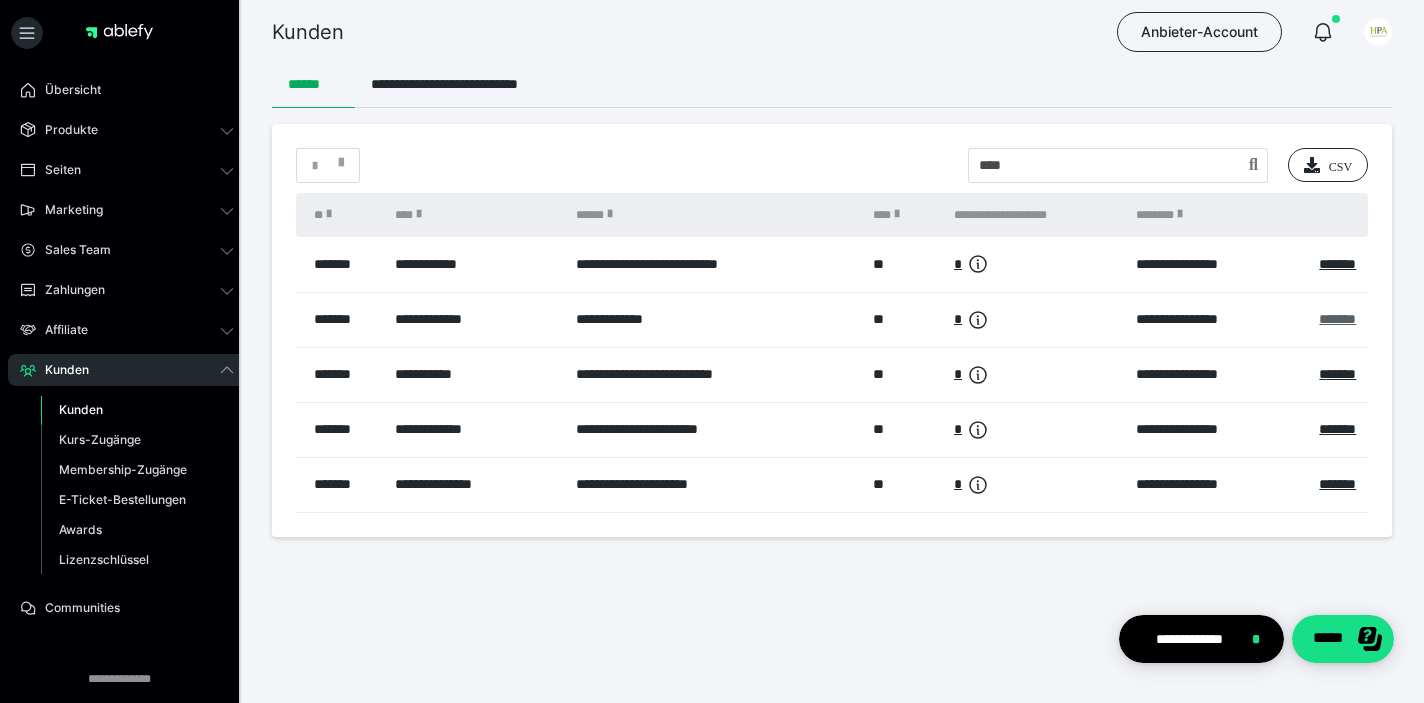 click on "*******" at bounding box center (1337, 319) 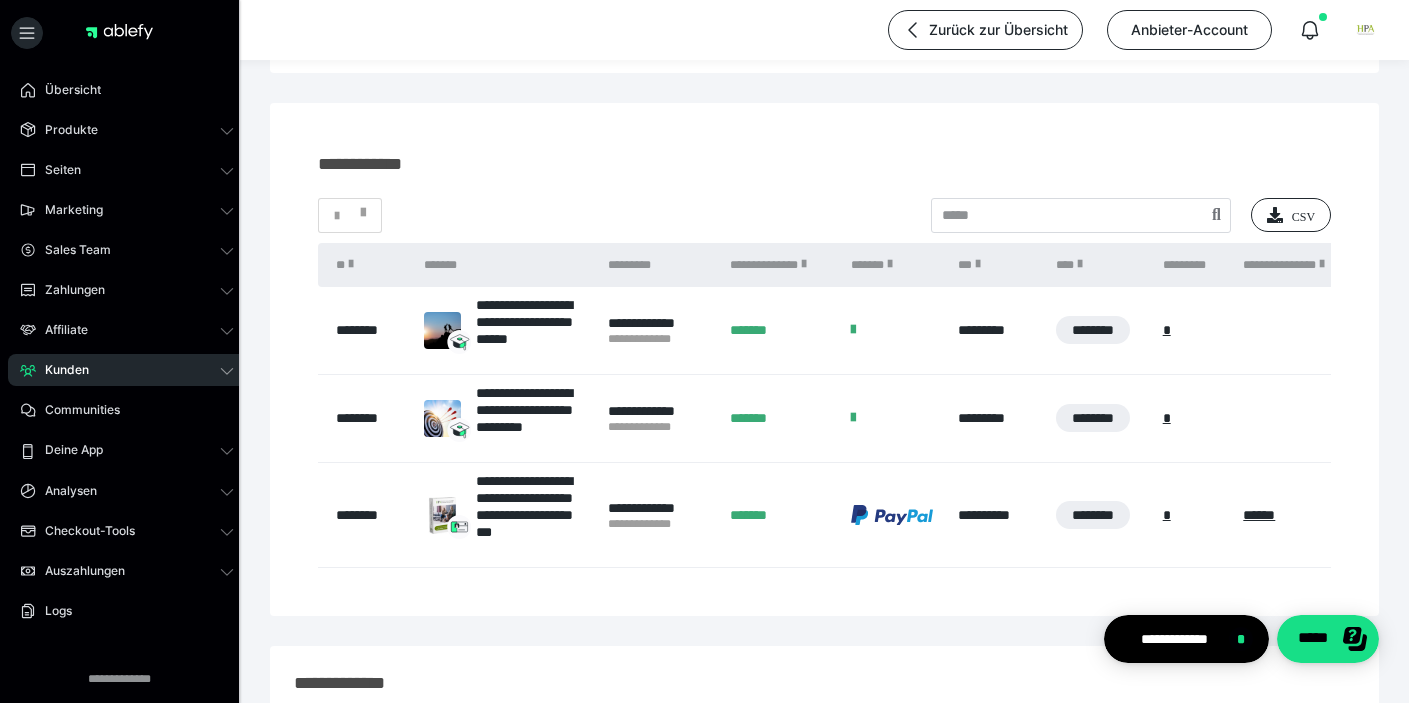 scroll, scrollTop: 147, scrollLeft: 0, axis: vertical 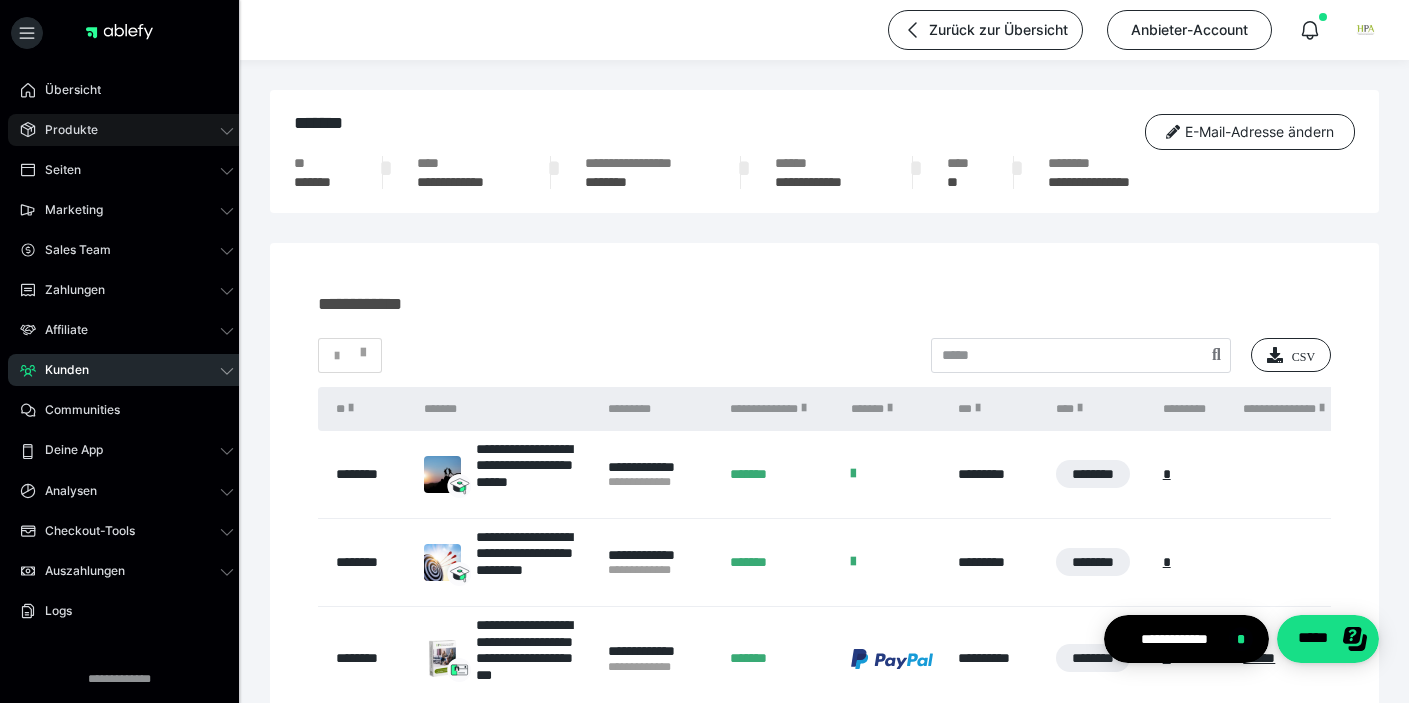 click on "Produkte" at bounding box center (127, 130) 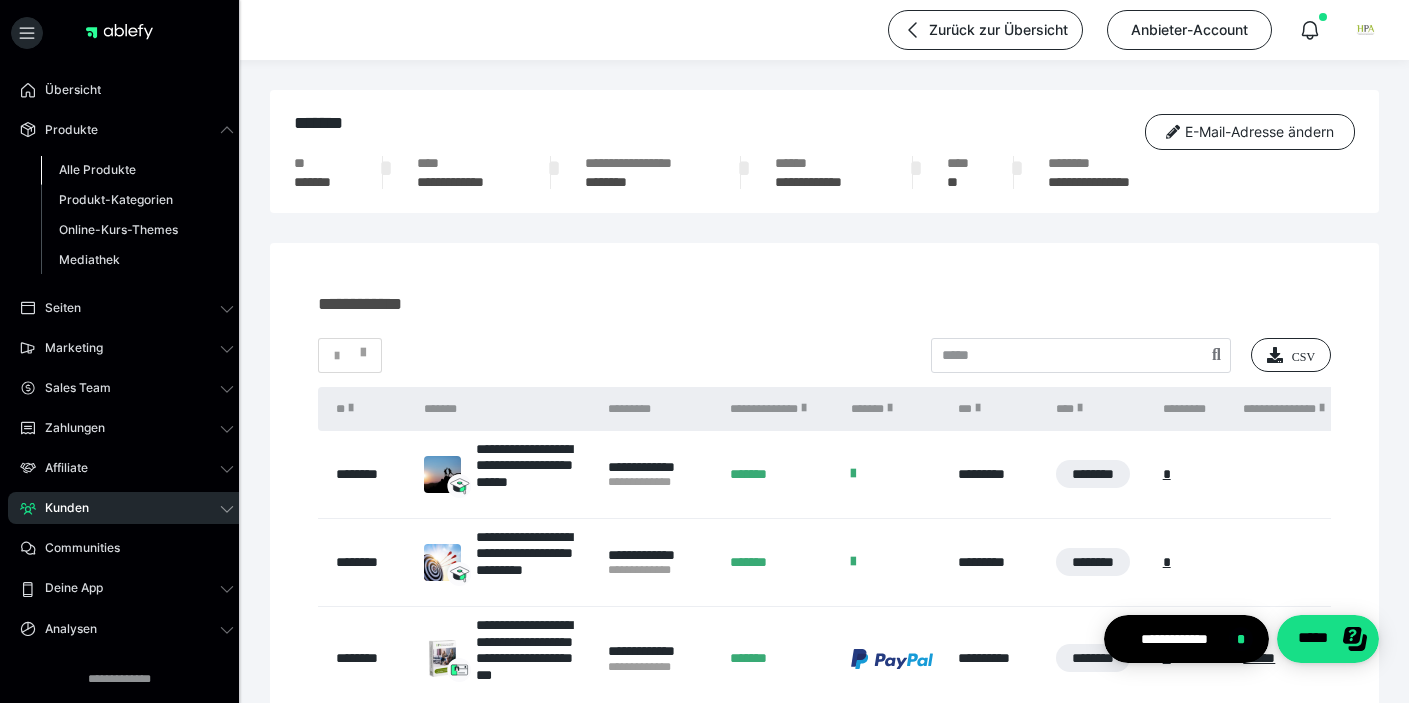 click on "Alle Produkte" at bounding box center [137, 170] 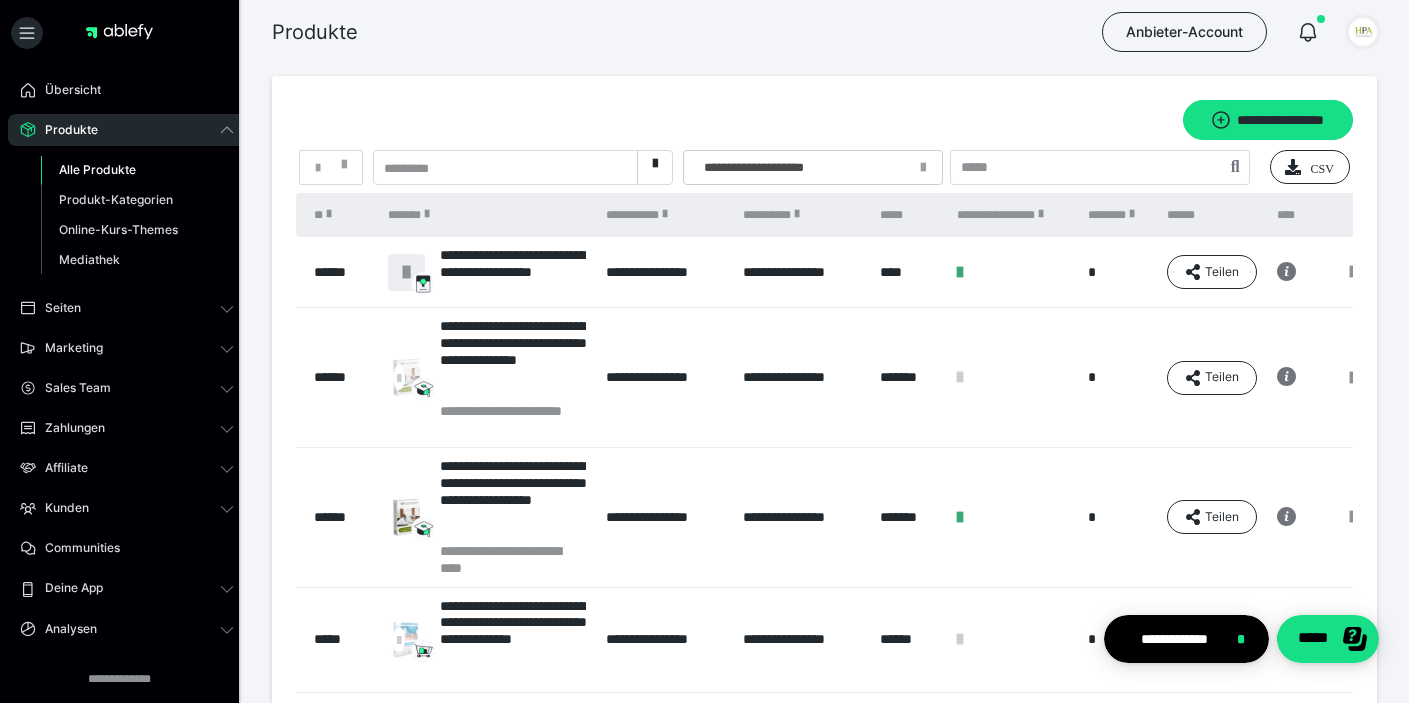 click at bounding box center [1363, 32] 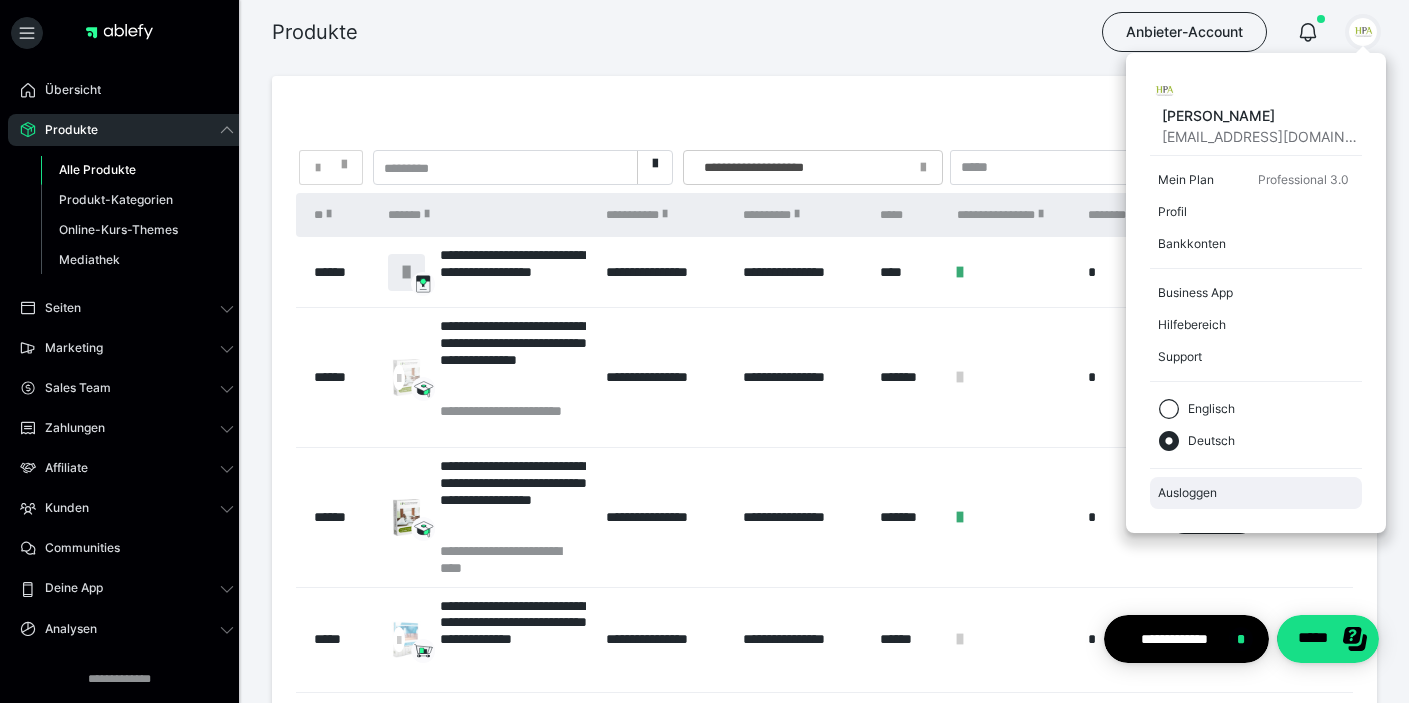 click on "Ausloggen" at bounding box center (1256, 493) 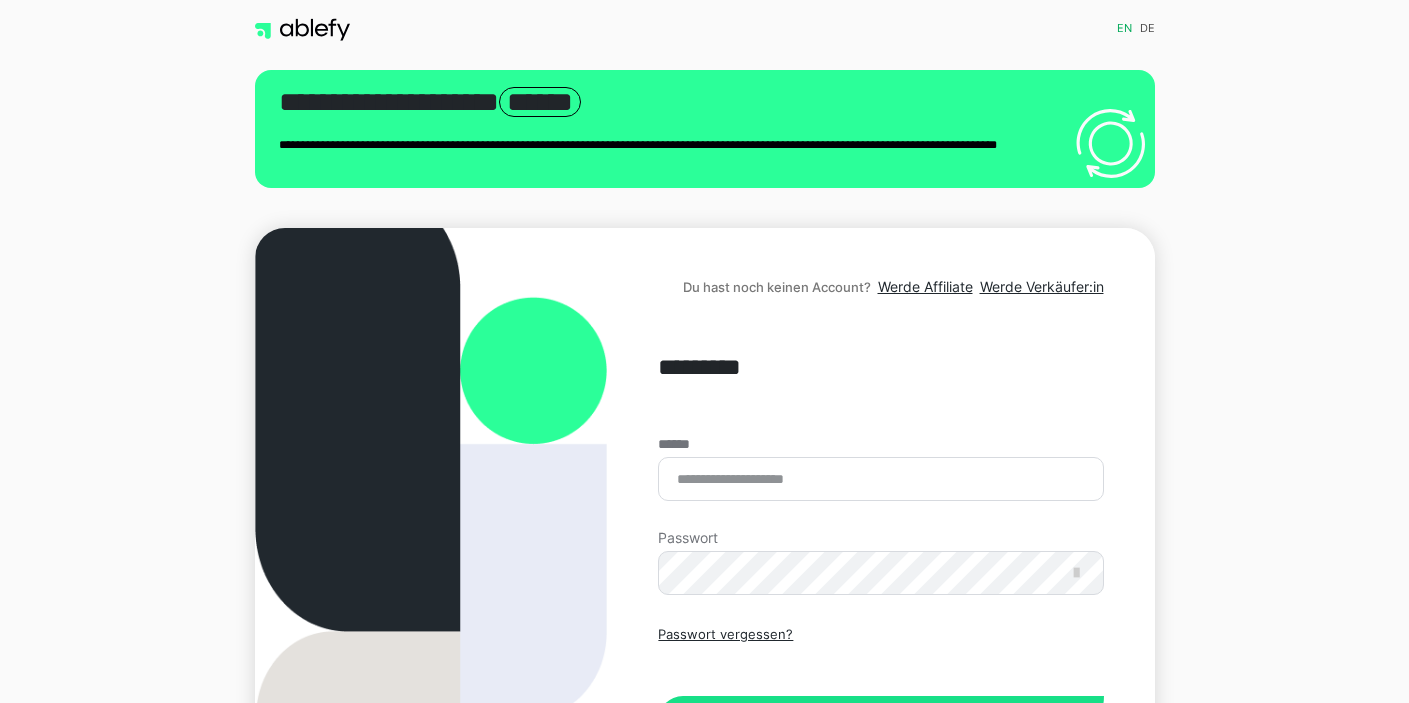 scroll, scrollTop: 0, scrollLeft: 0, axis: both 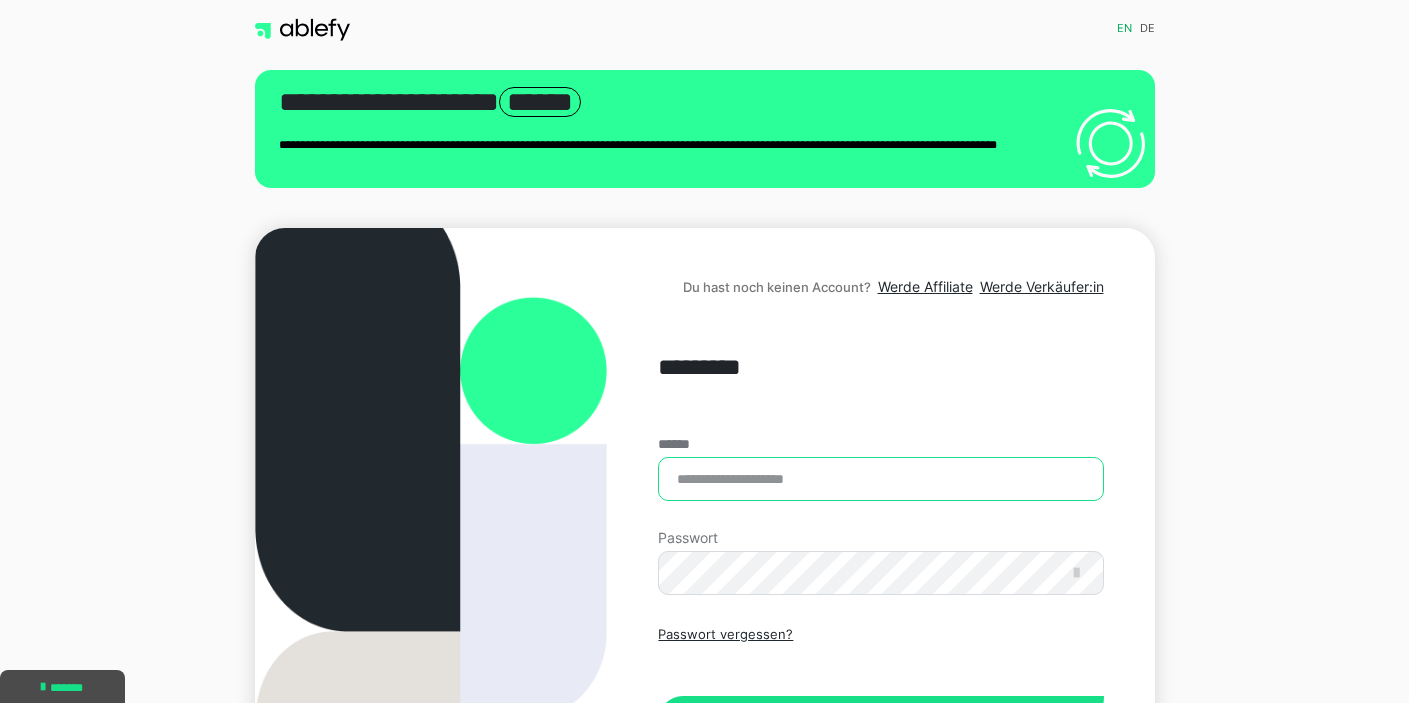 click on "******" at bounding box center (880, 479) 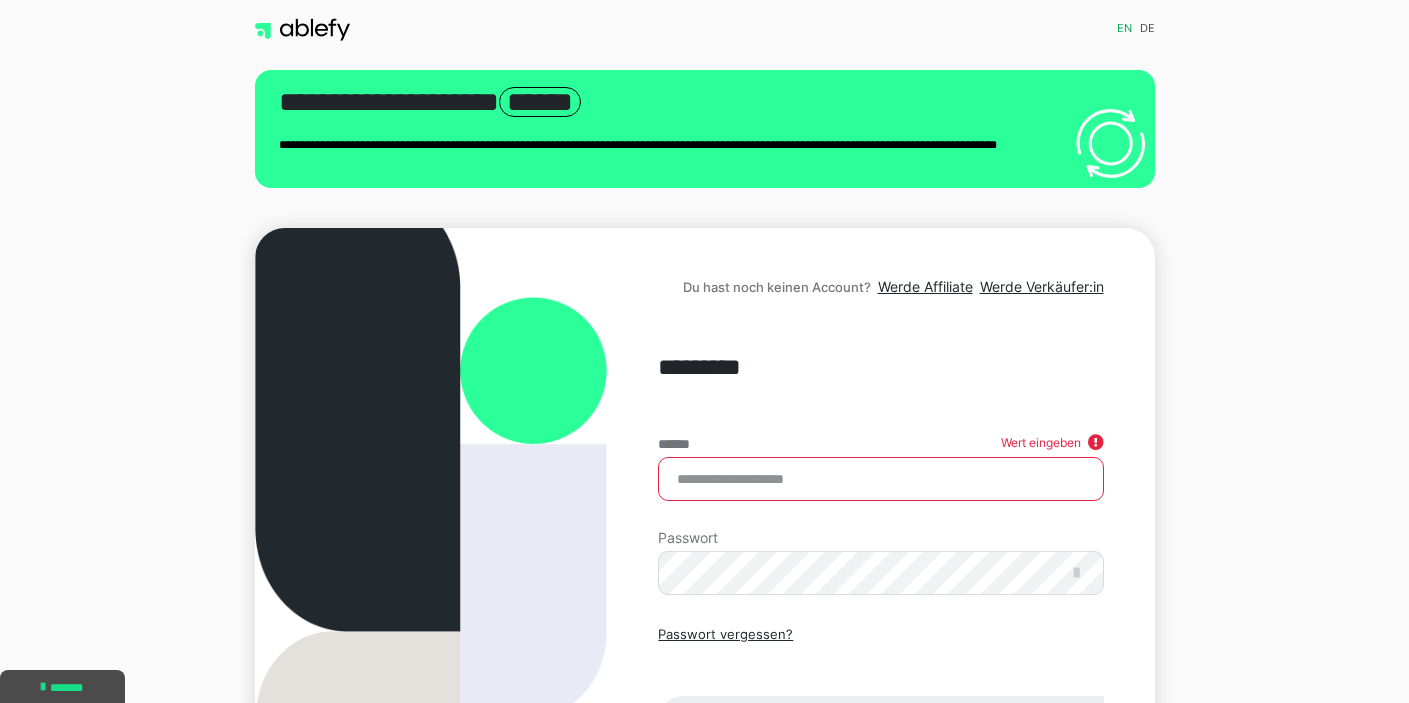 type on "**********" 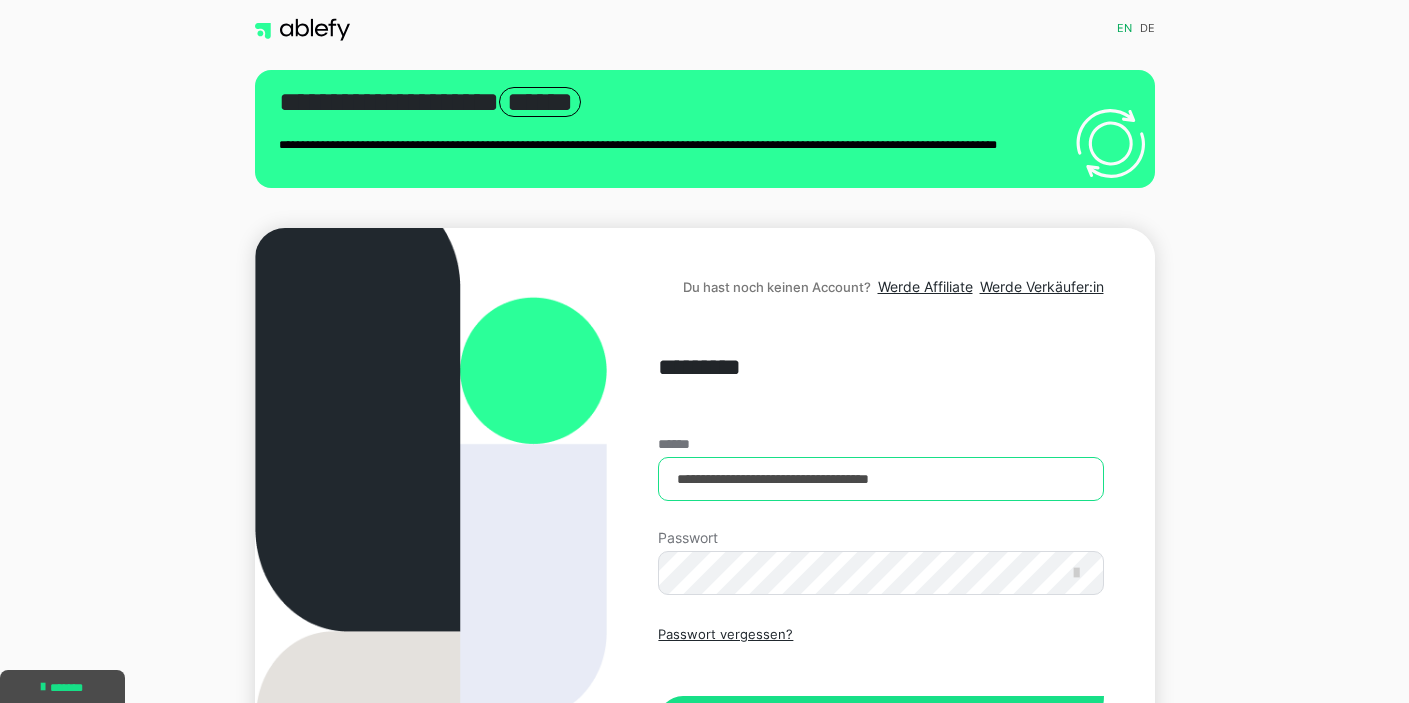 scroll, scrollTop: 0, scrollLeft: 0, axis: both 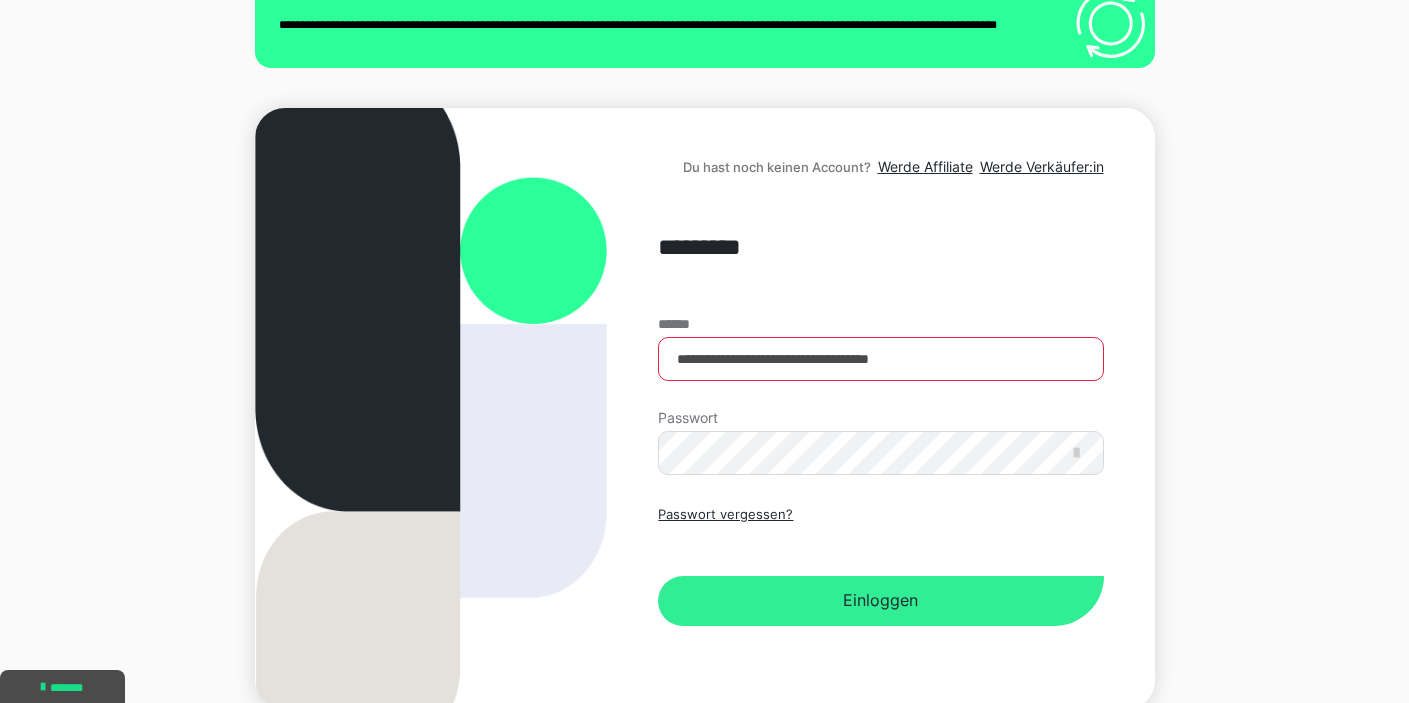 click on "Einloggen" at bounding box center [880, 601] 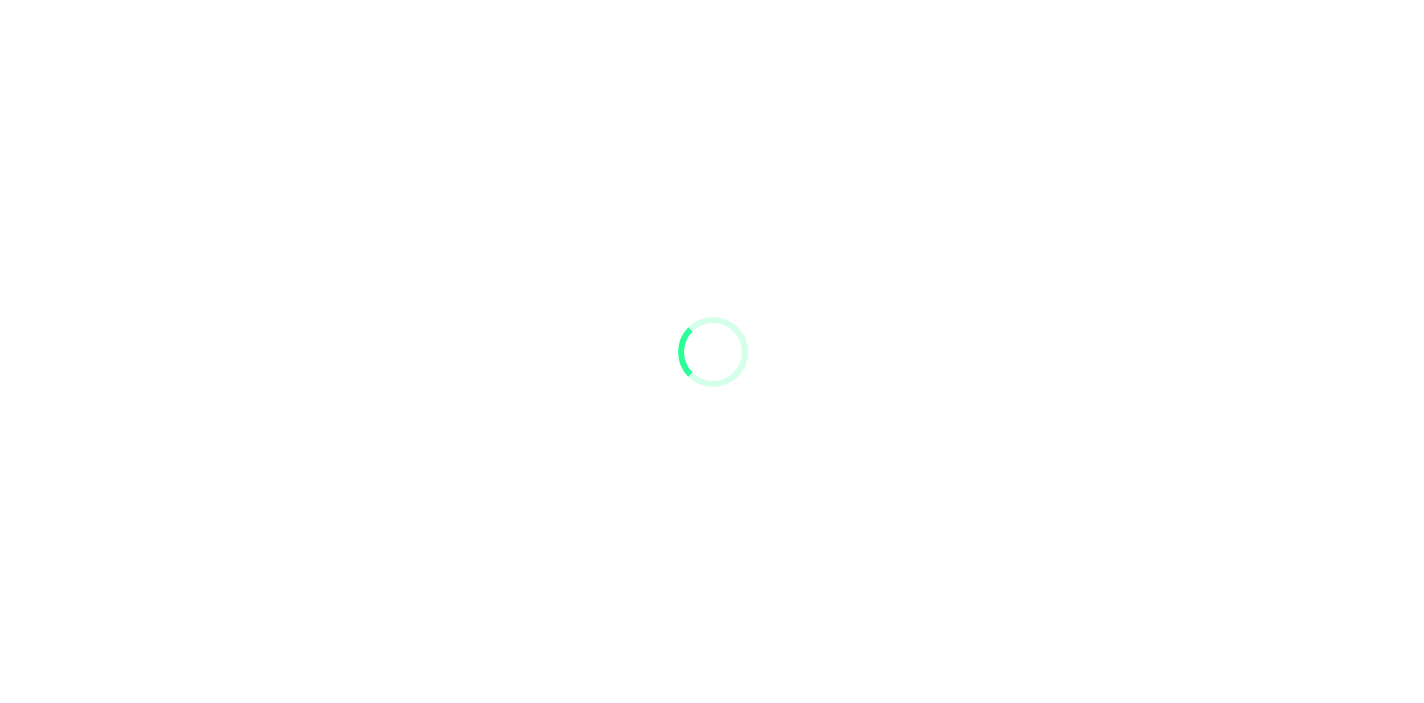 scroll, scrollTop: 0, scrollLeft: 0, axis: both 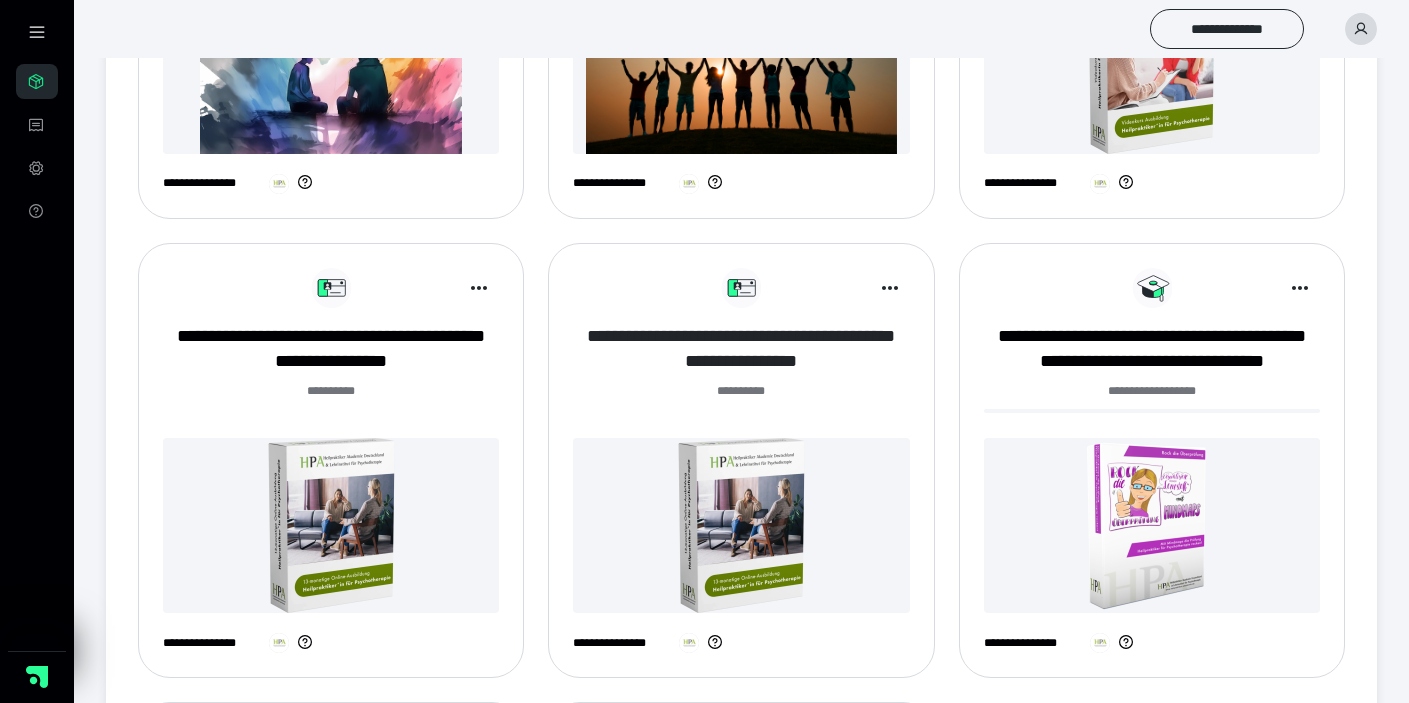 click on "**********" at bounding box center [741, 349] 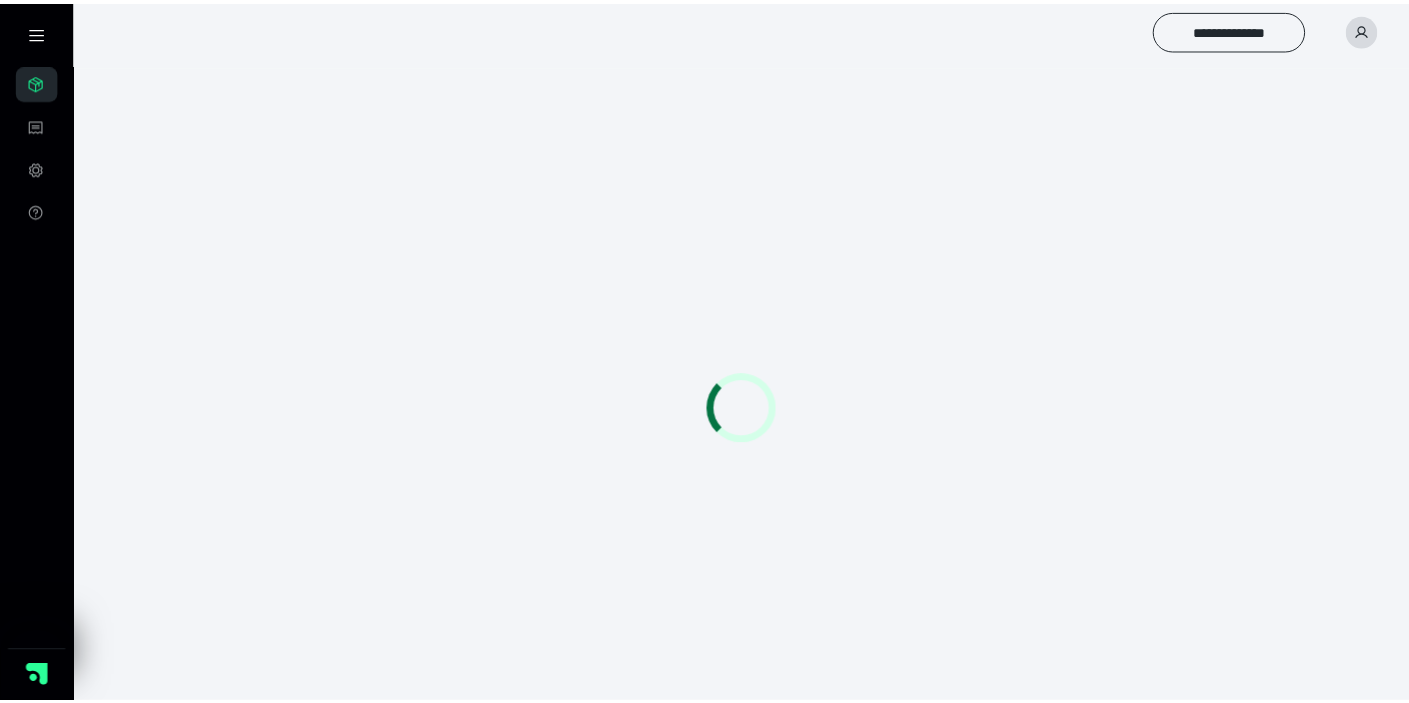 scroll, scrollTop: 0, scrollLeft: 0, axis: both 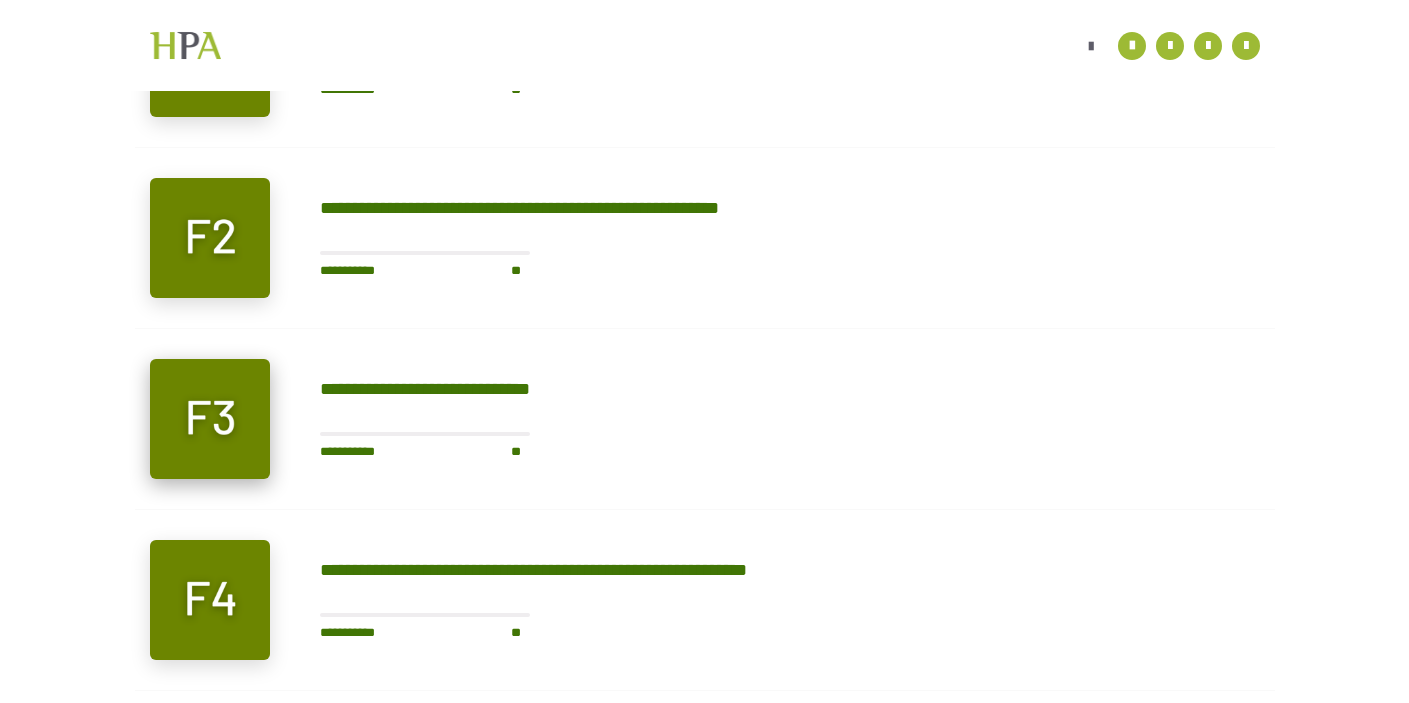 click at bounding box center (210, 419) 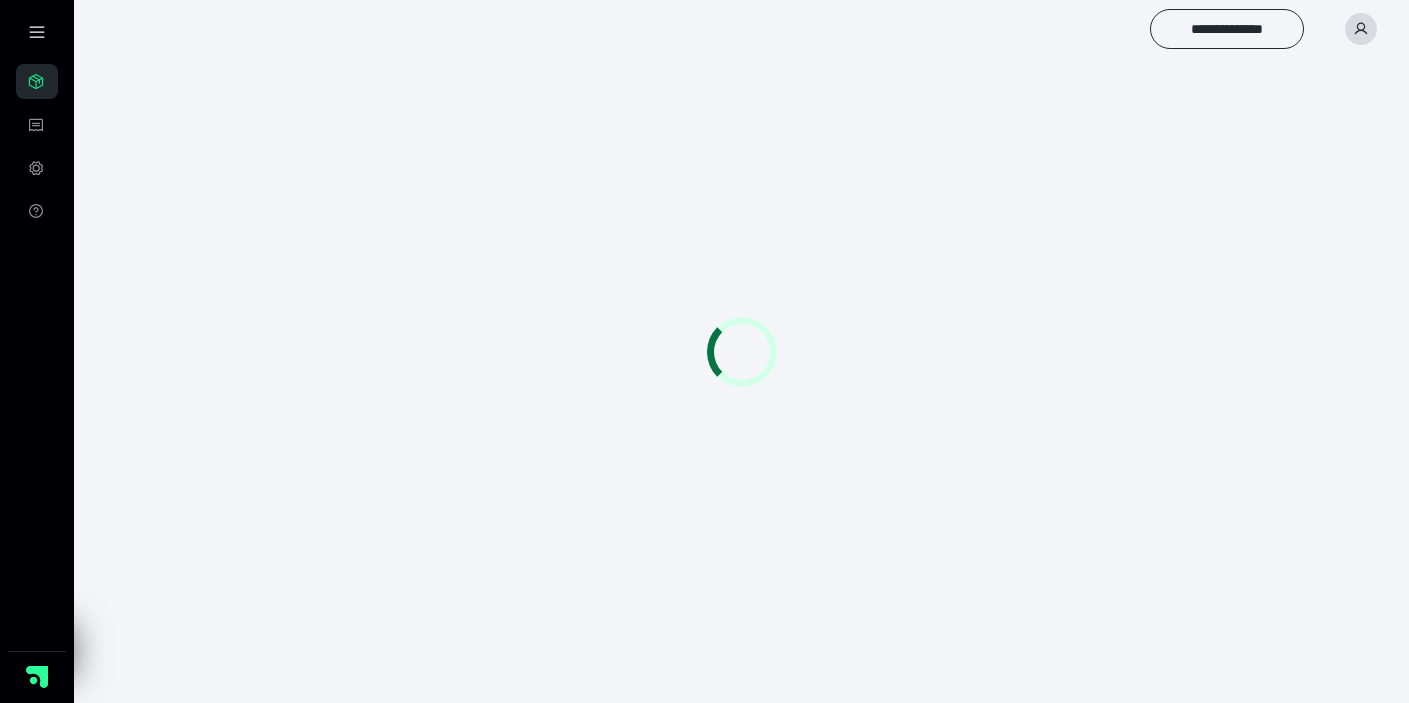 scroll, scrollTop: 56, scrollLeft: 0, axis: vertical 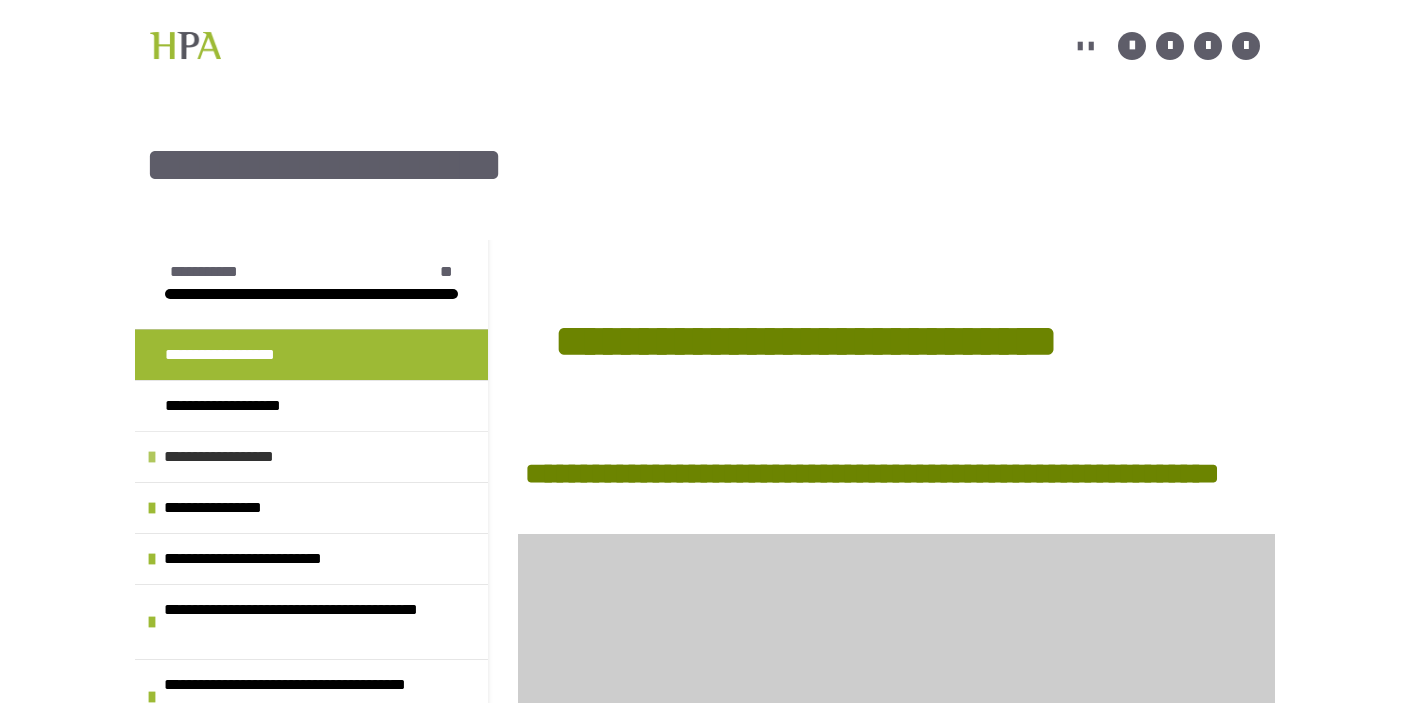click on "**********" at bounding box center [238, 457] 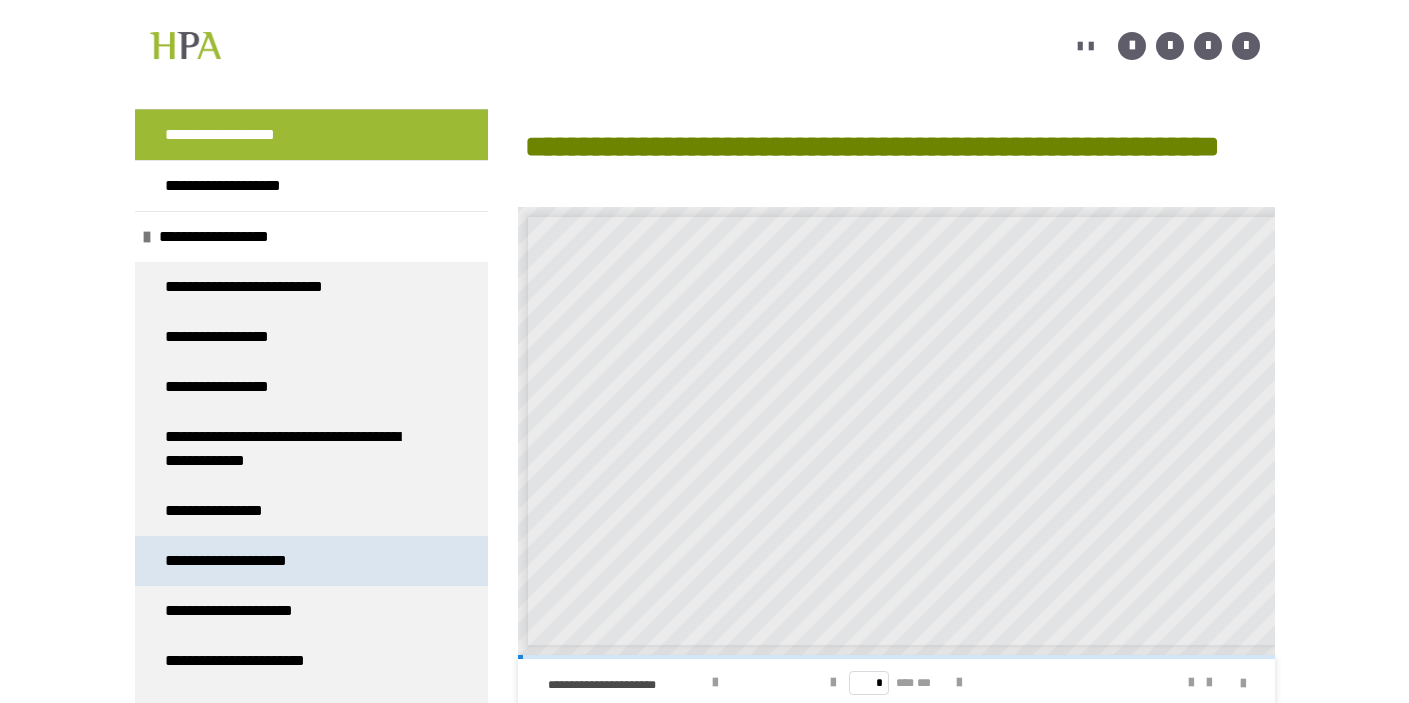 scroll, scrollTop: 459, scrollLeft: 0, axis: vertical 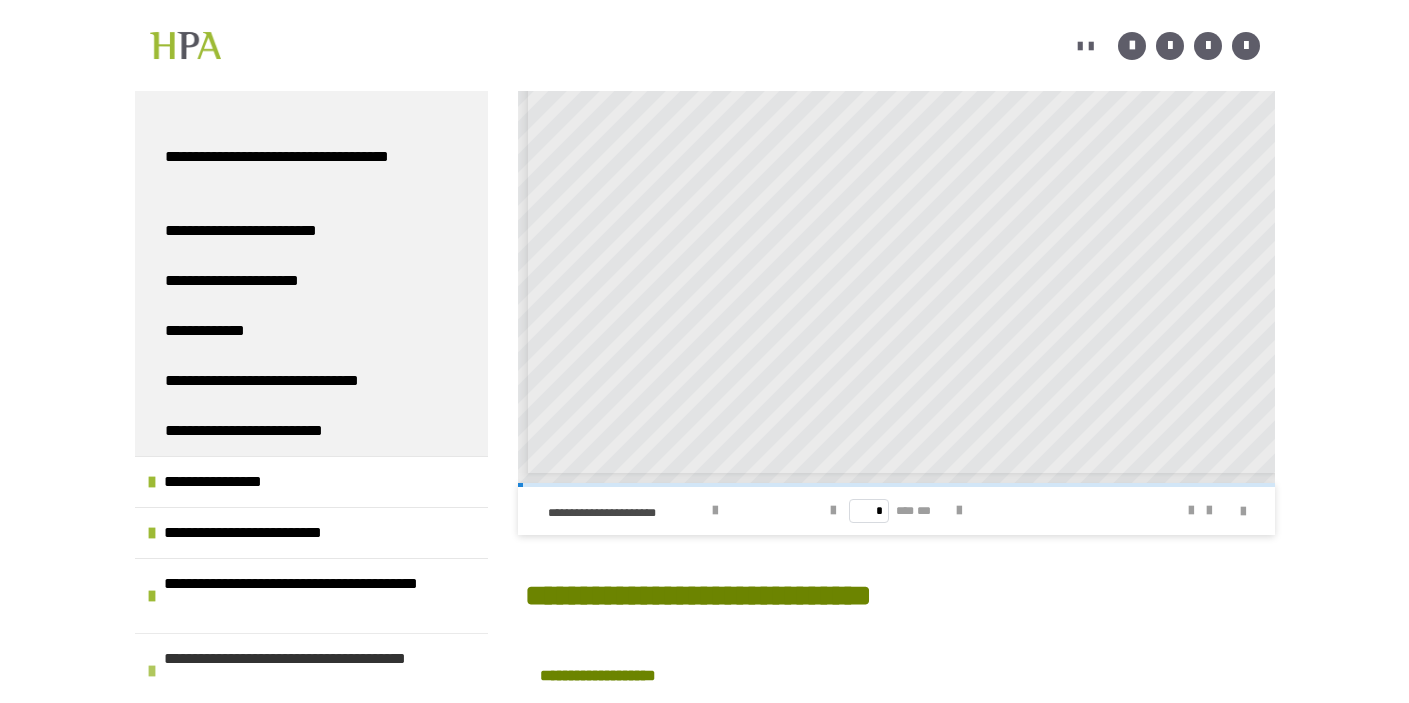 click on "**********" at bounding box center [313, 671] 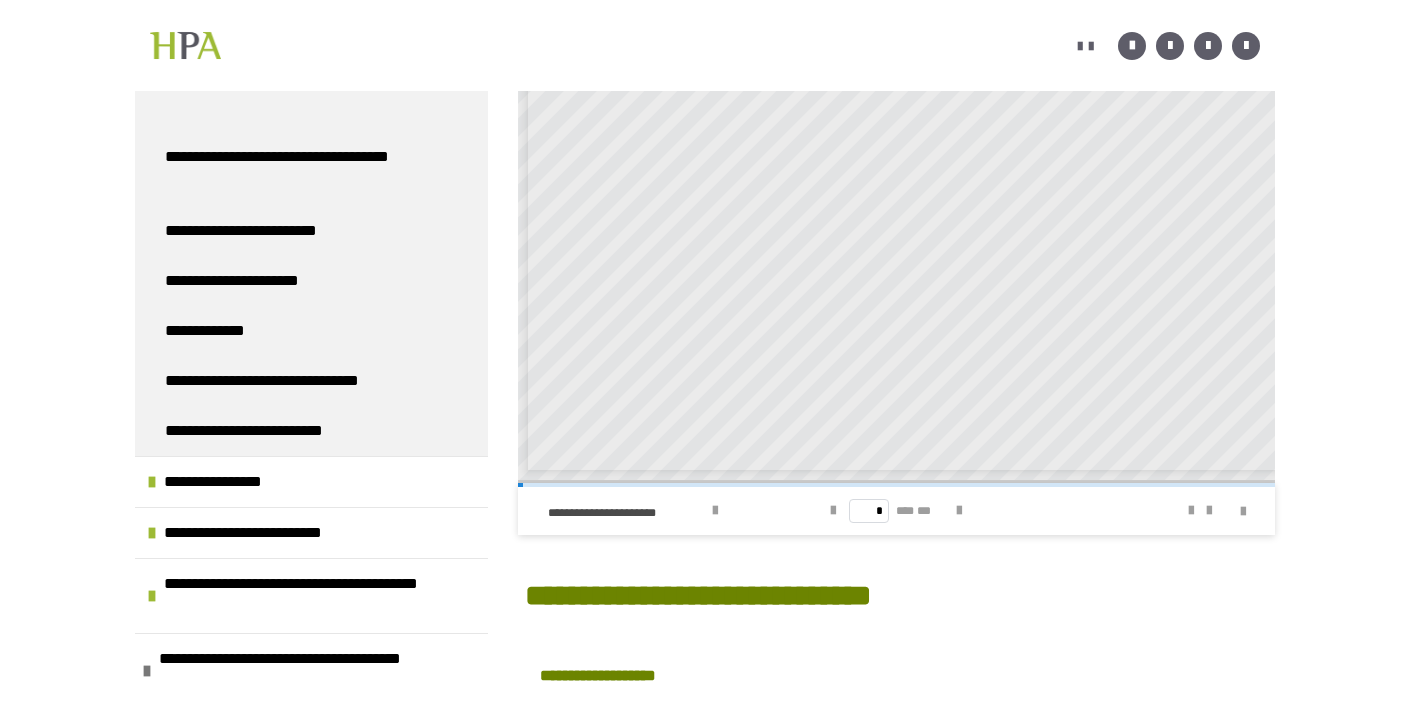 scroll, scrollTop: 10, scrollLeft: 0, axis: vertical 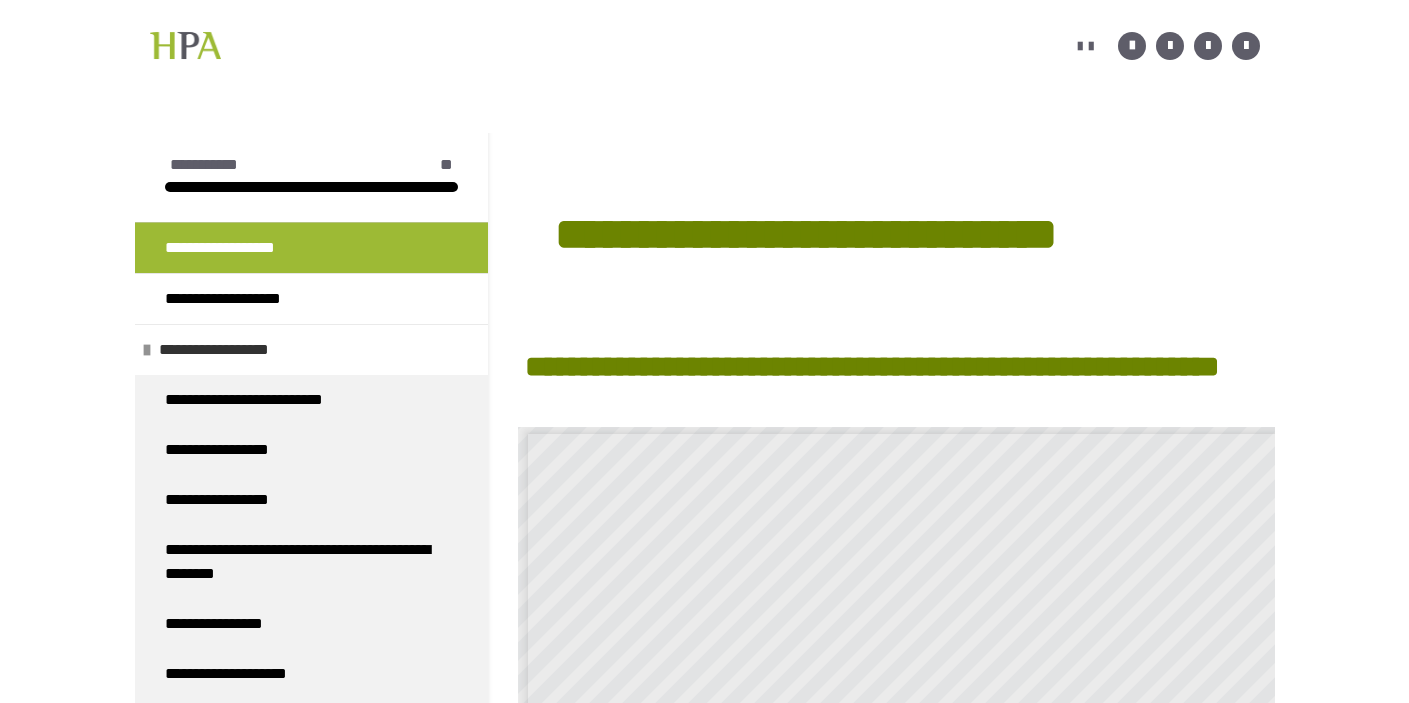 click on "**********" at bounding box center [233, 350] 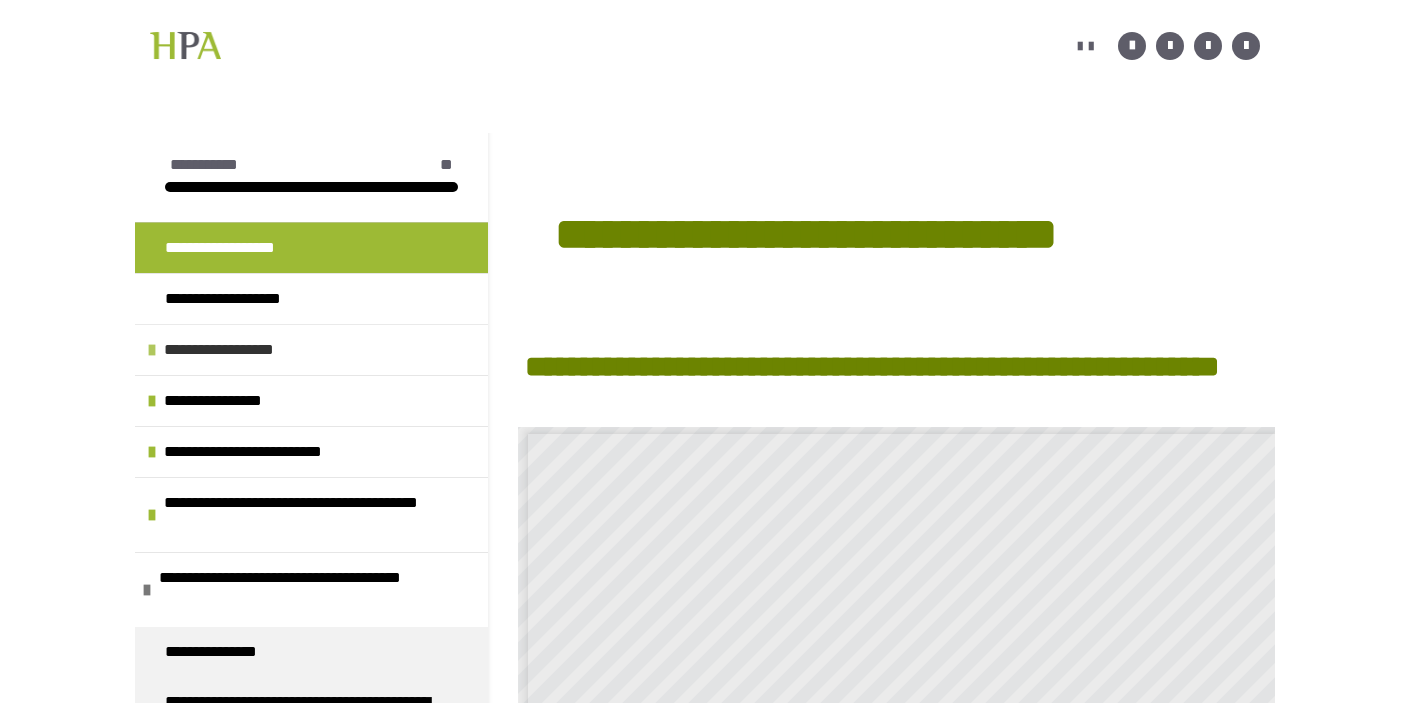 click on "**********" at bounding box center (238, 350) 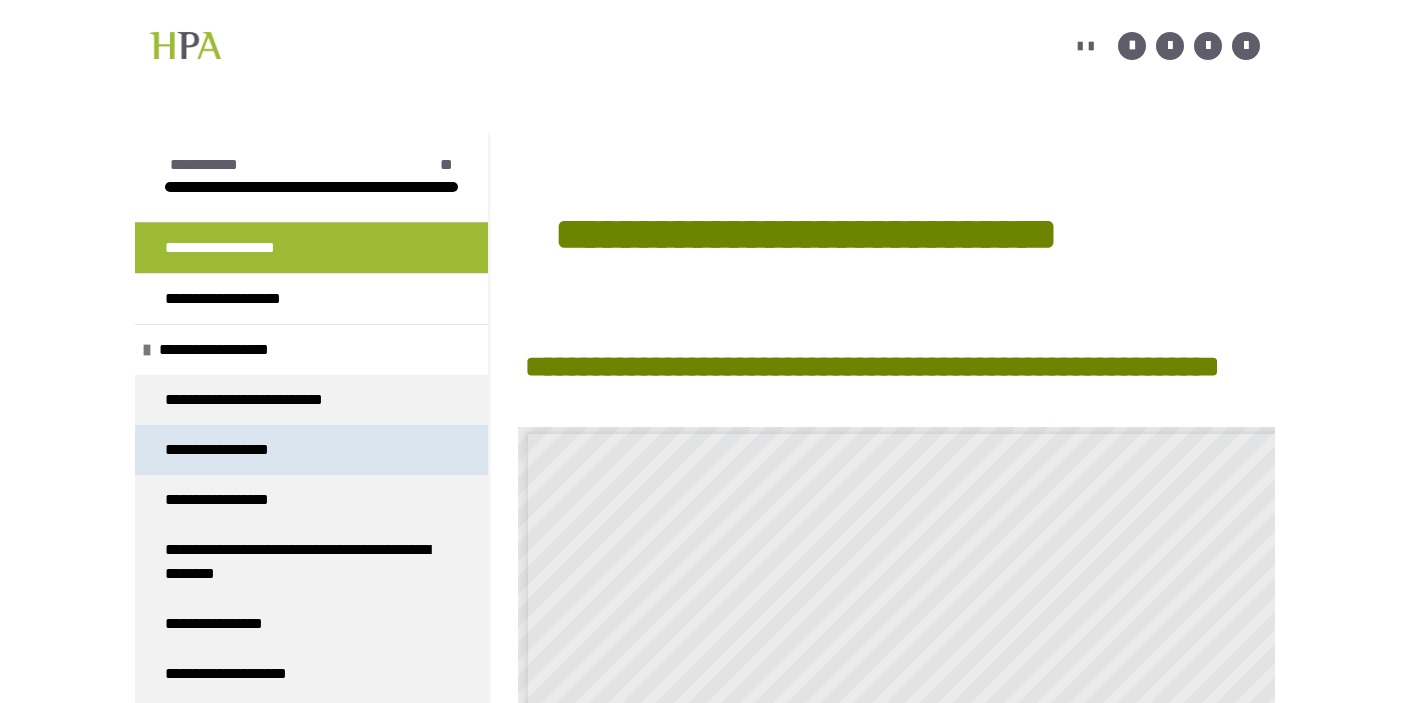 click on "**********" at bounding box center (222, 450) 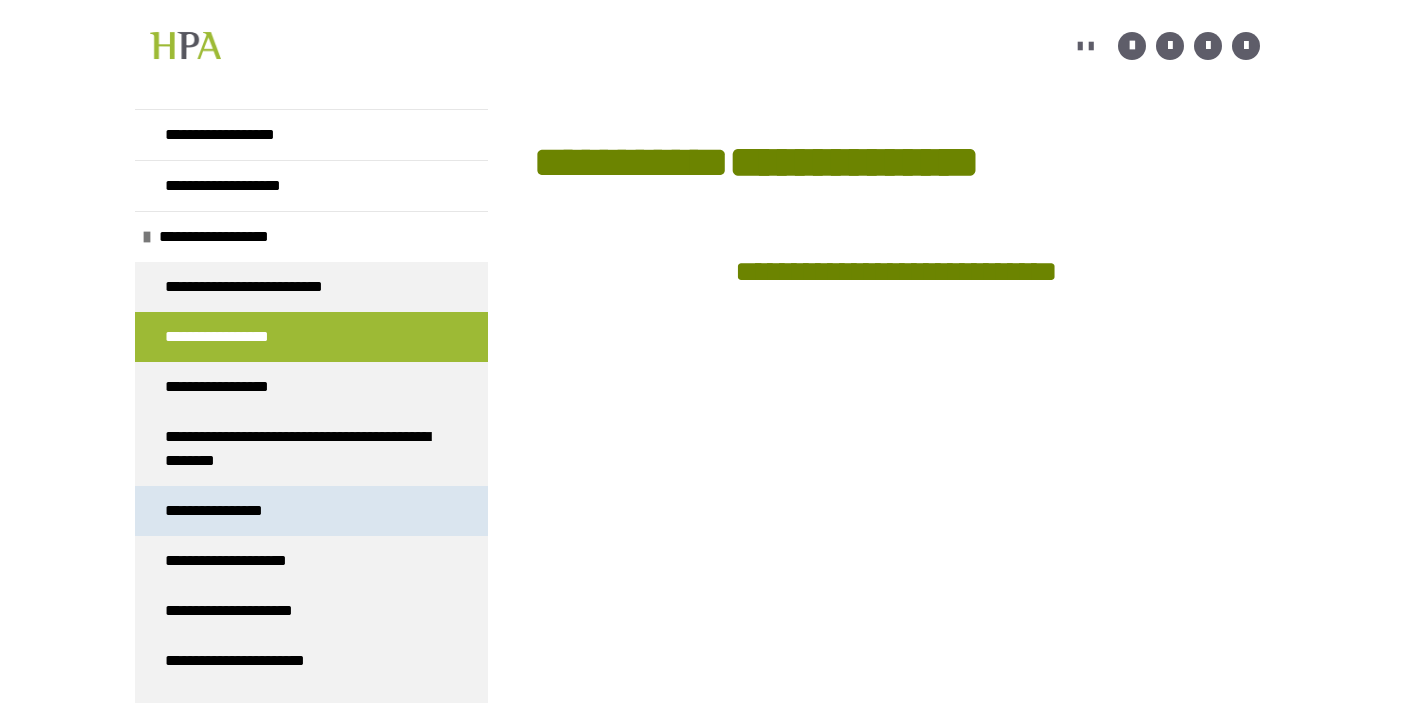 scroll, scrollTop: 423, scrollLeft: 0, axis: vertical 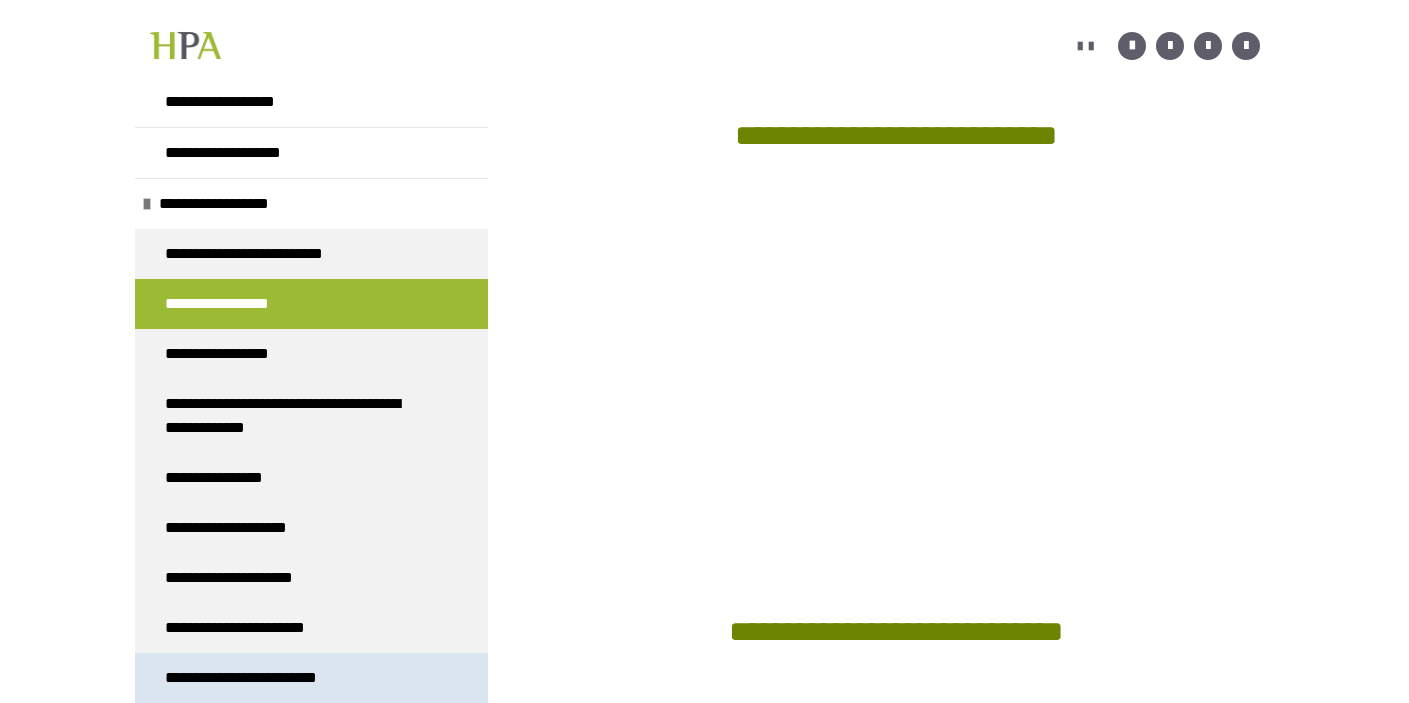 click on "**********" at bounding box center (263, 678) 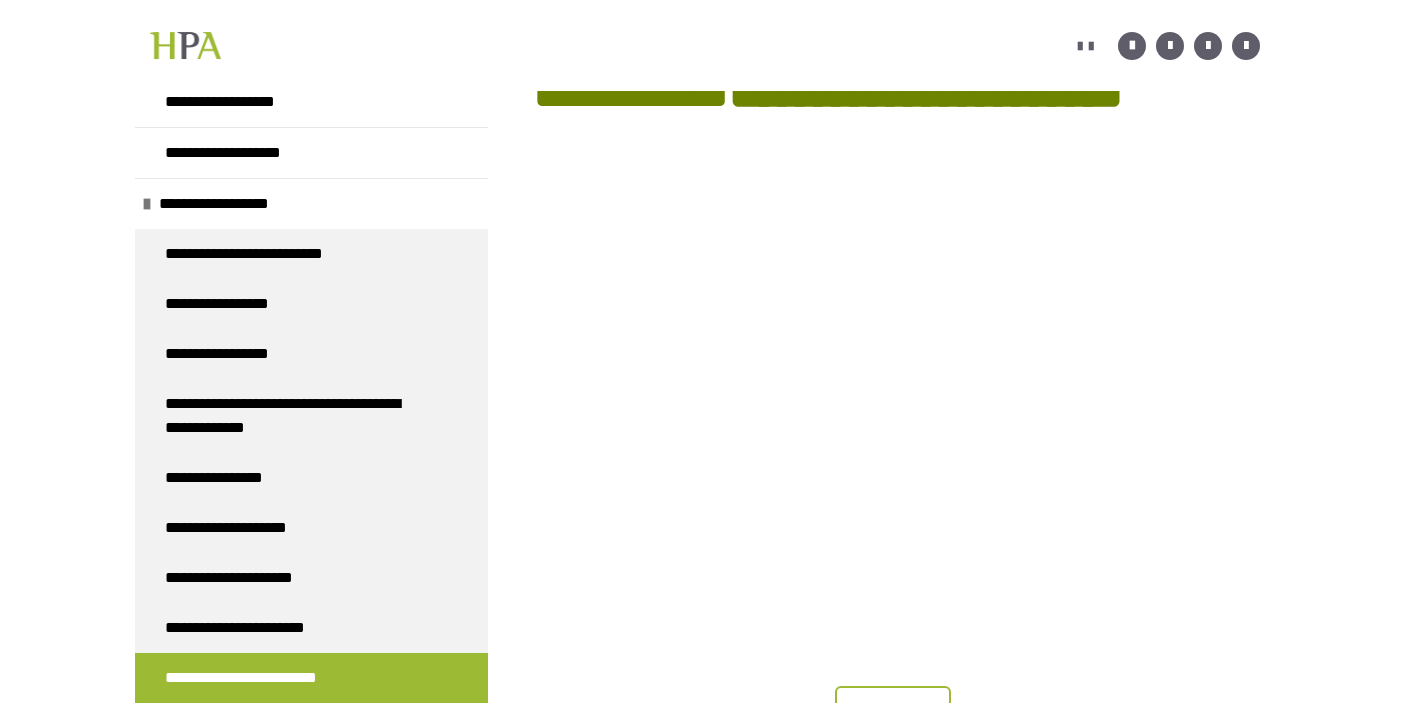 scroll, scrollTop: 350, scrollLeft: 0, axis: vertical 